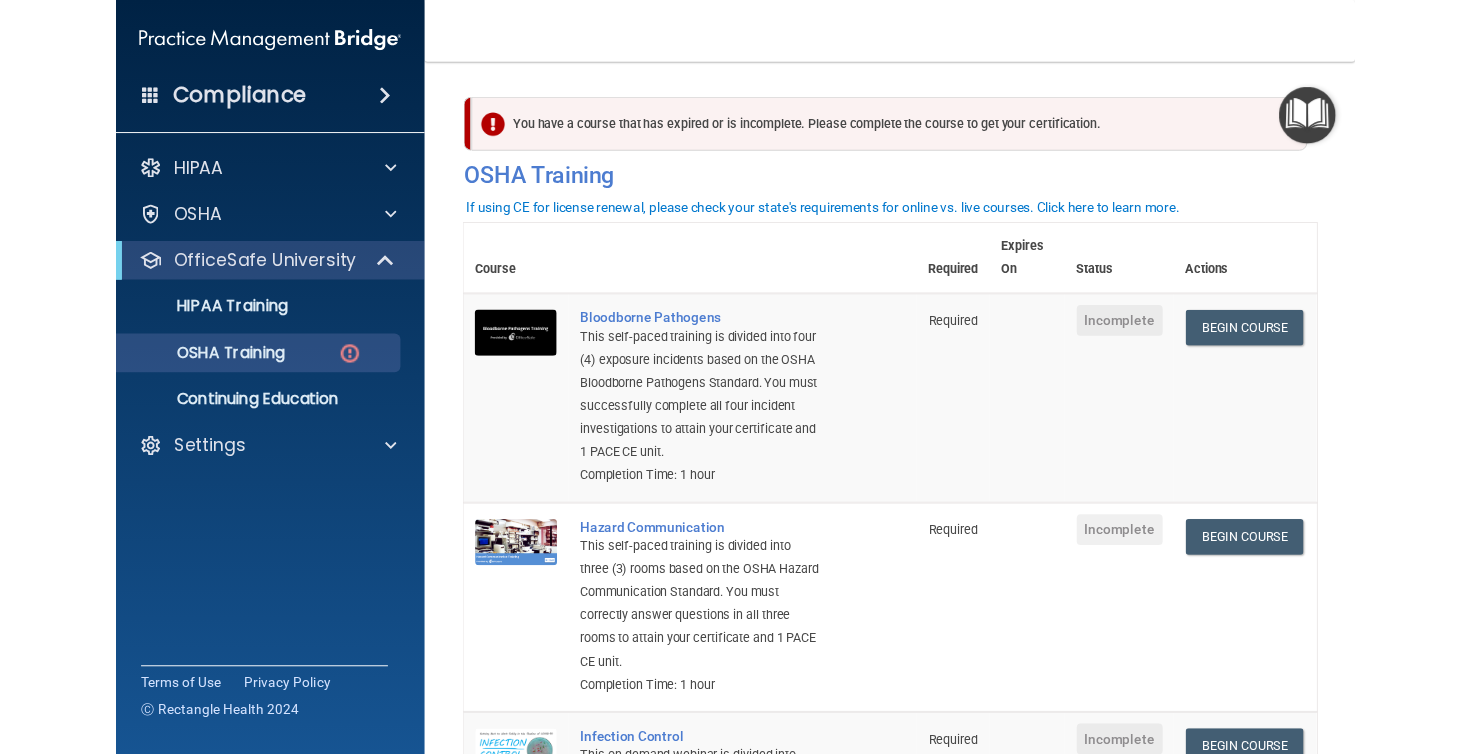 scroll, scrollTop: 0, scrollLeft: 0, axis: both 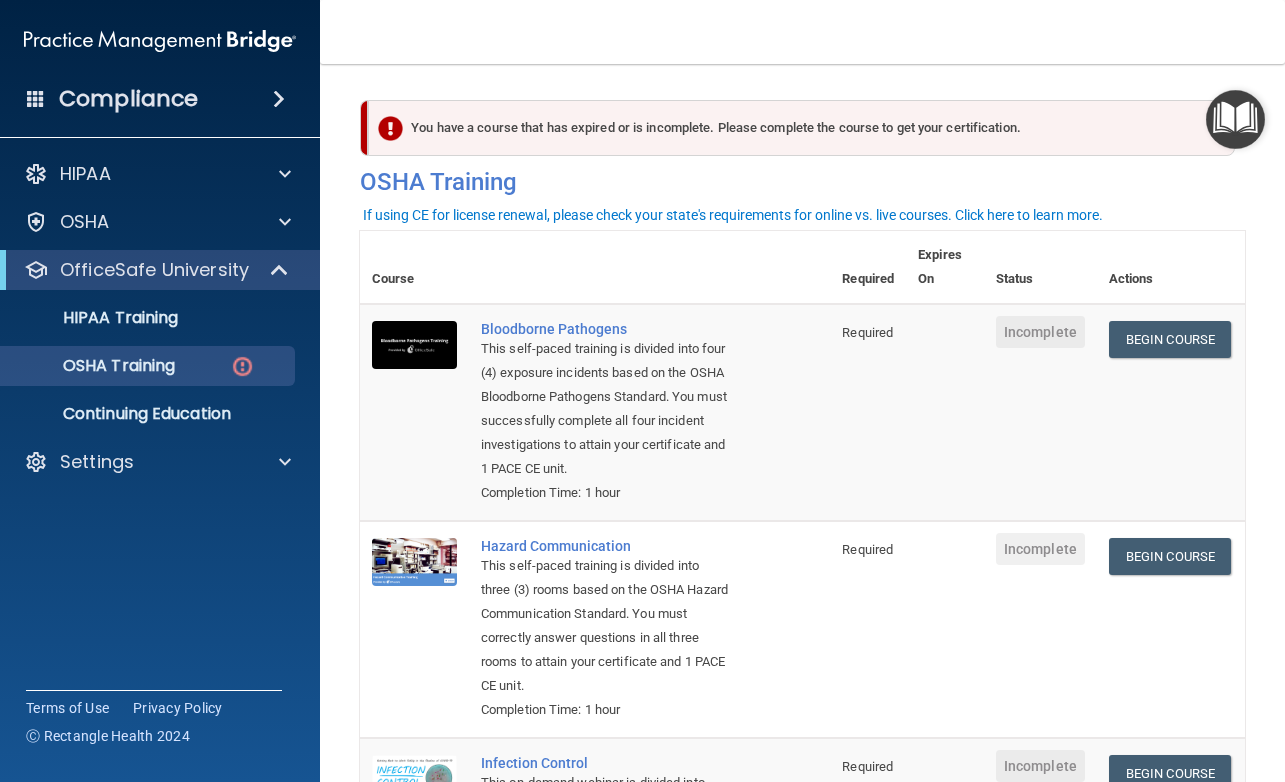 click on "Bloodborne Pathogens     This self-paced training is divided into four (4) exposure incidents based on the OSHA Bloodborne Pathogens Standard. You must successfully complete all four incident investigations to attain your certificate and 1 PACE CE unit.    Completion Time: 1 hour" at bounding box center (649, 412) 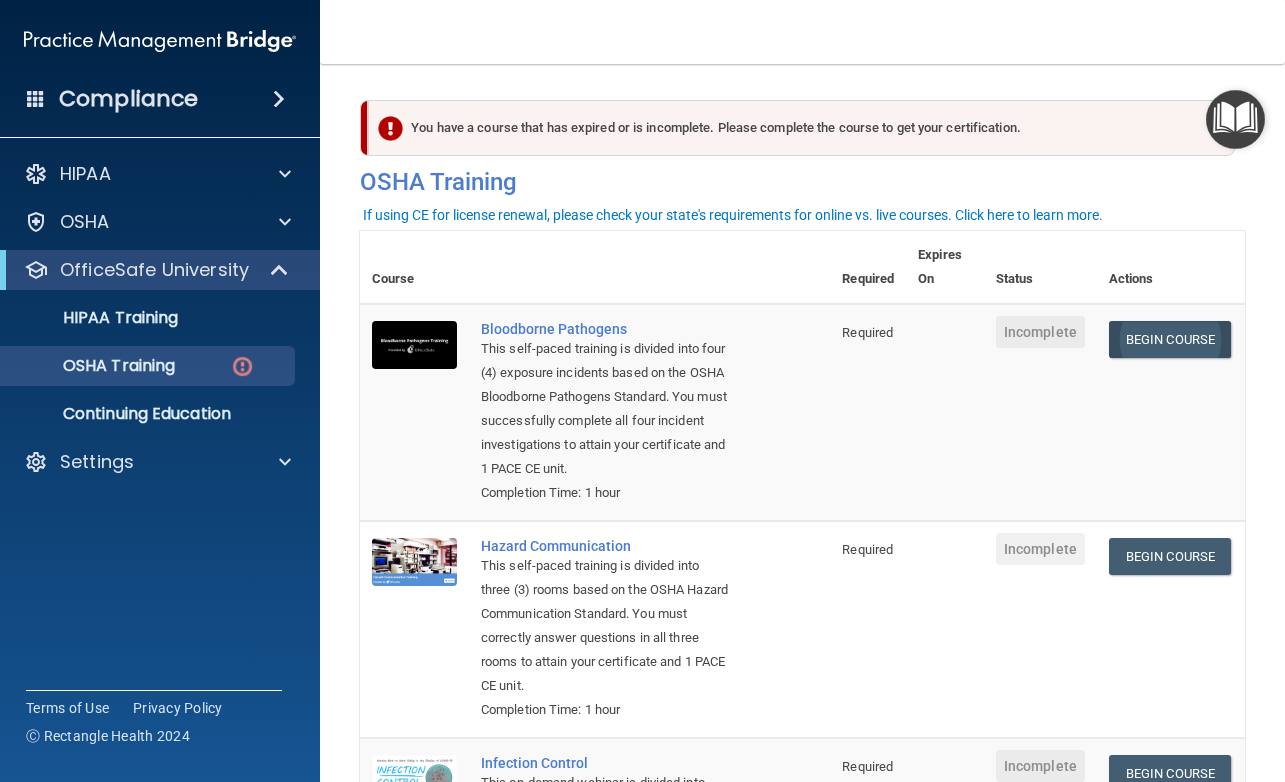 click on "Begin Course" at bounding box center [1170, 339] 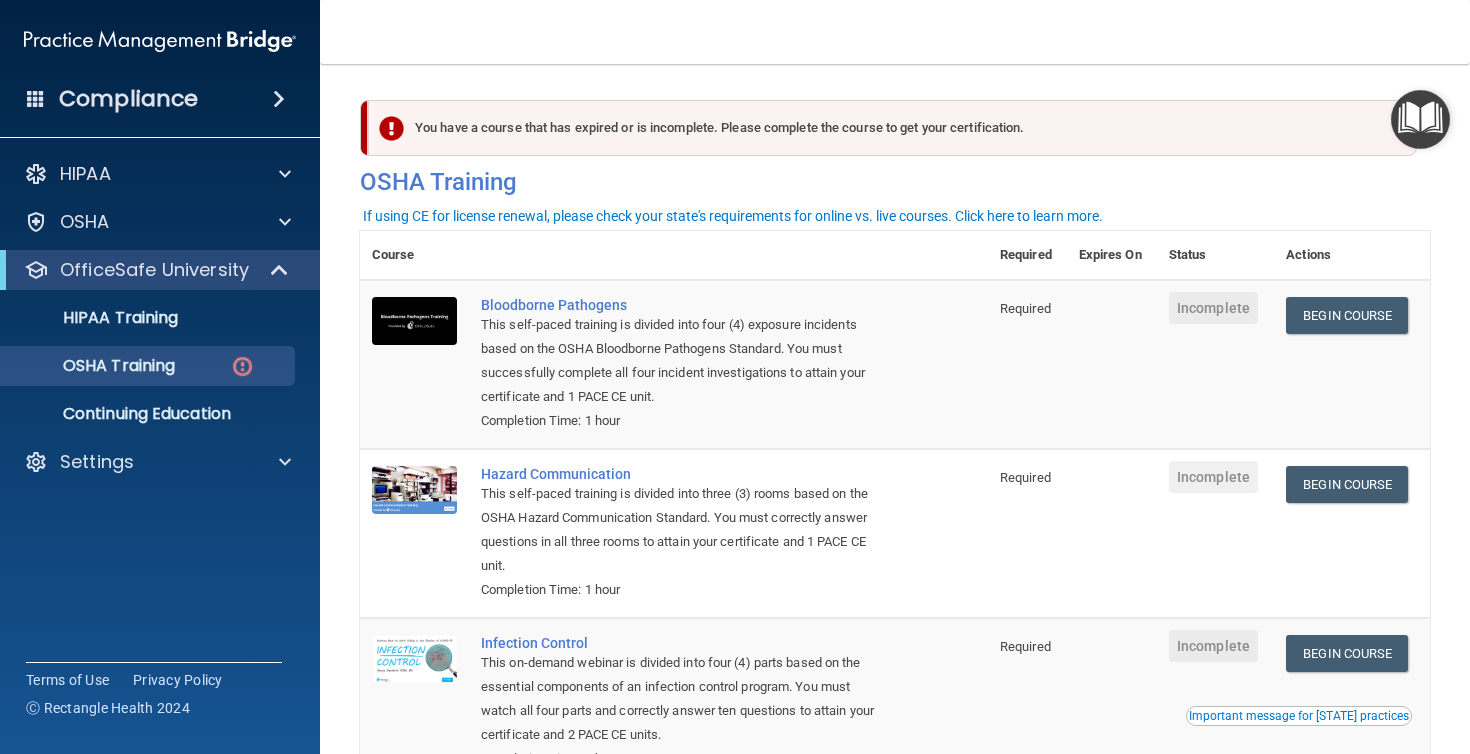 scroll, scrollTop: 0, scrollLeft: 0, axis: both 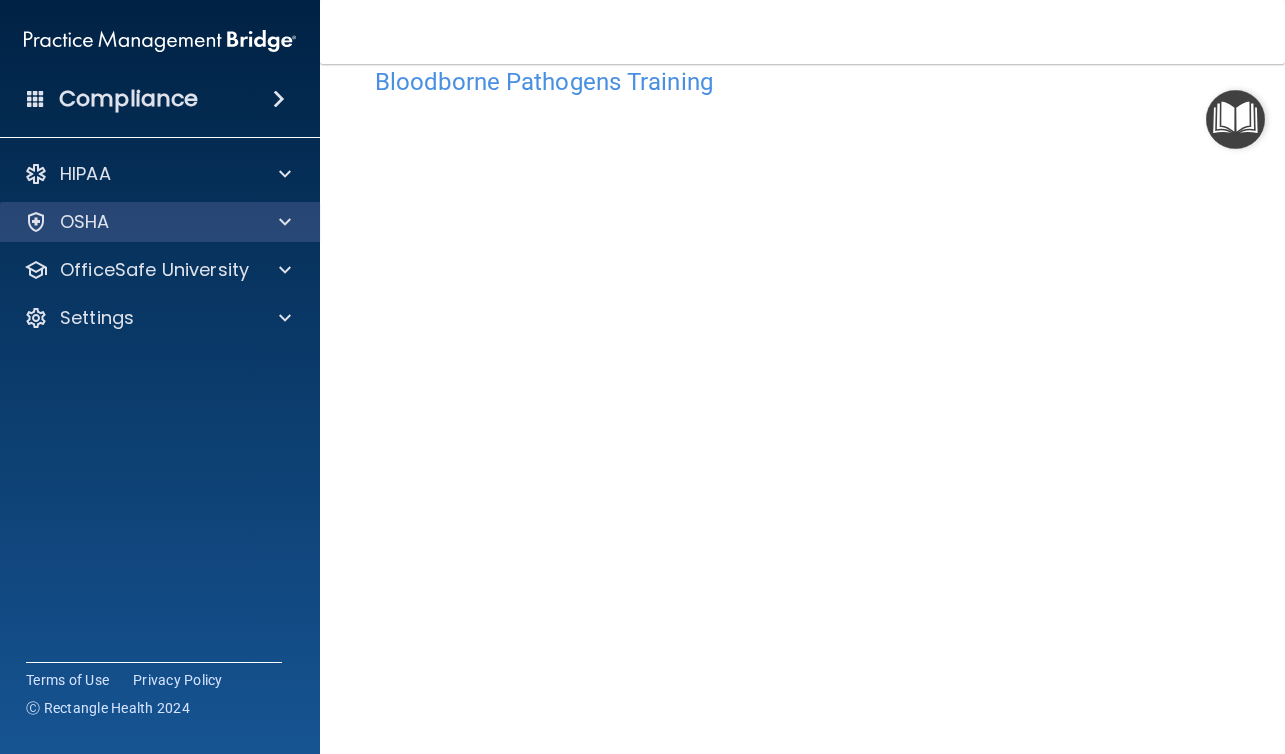 click at bounding box center (282, 222) 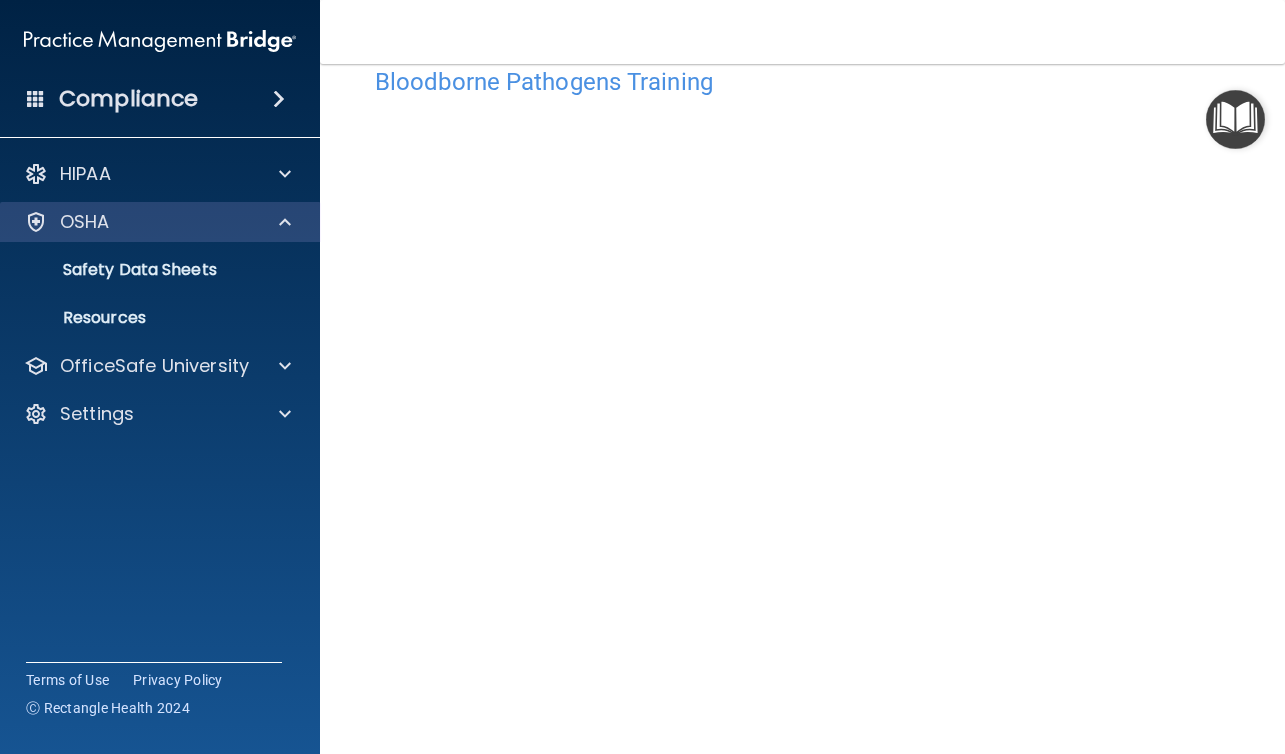 click at bounding box center [285, 222] 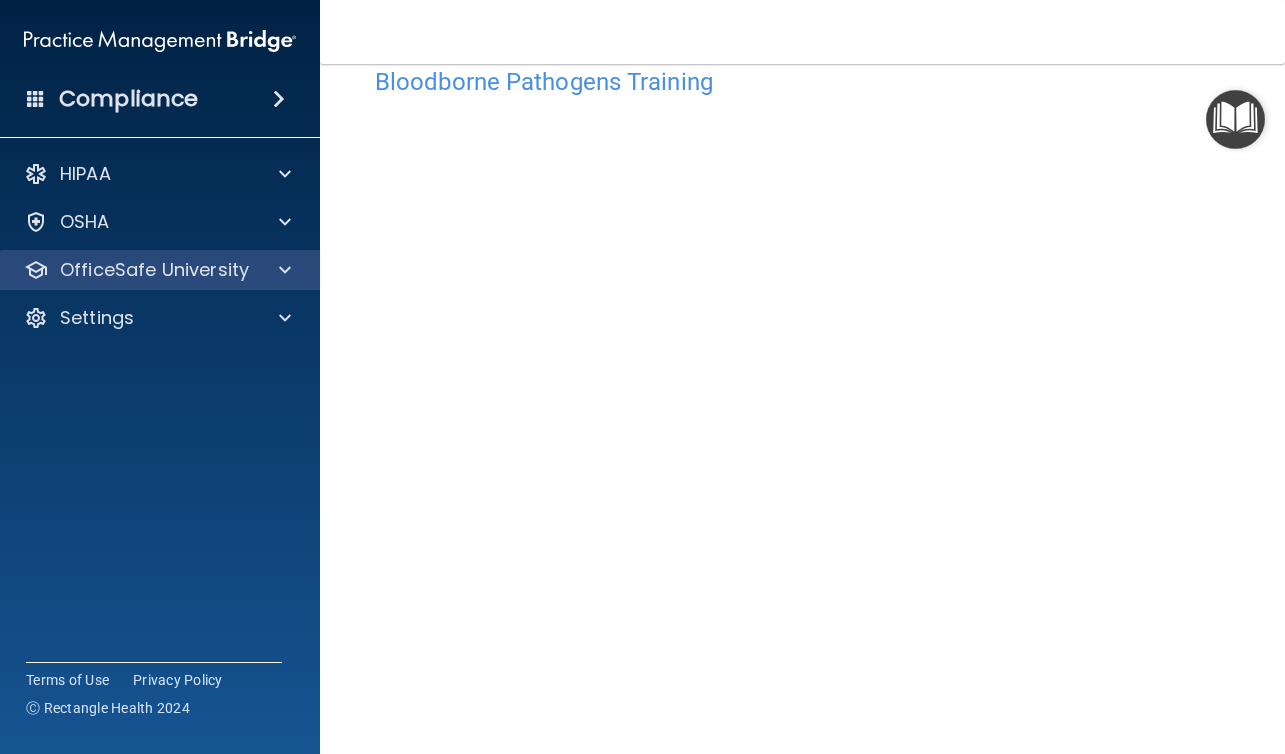 click at bounding box center [285, 270] 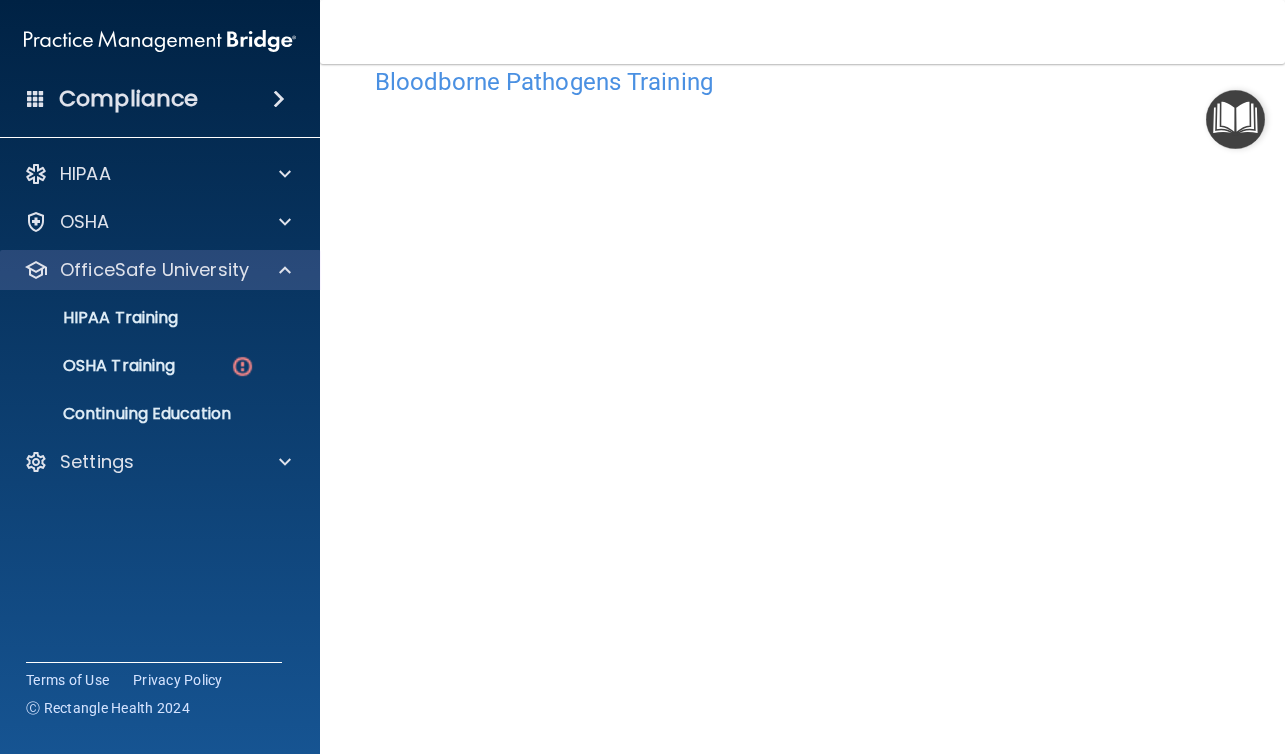 click at bounding box center (285, 270) 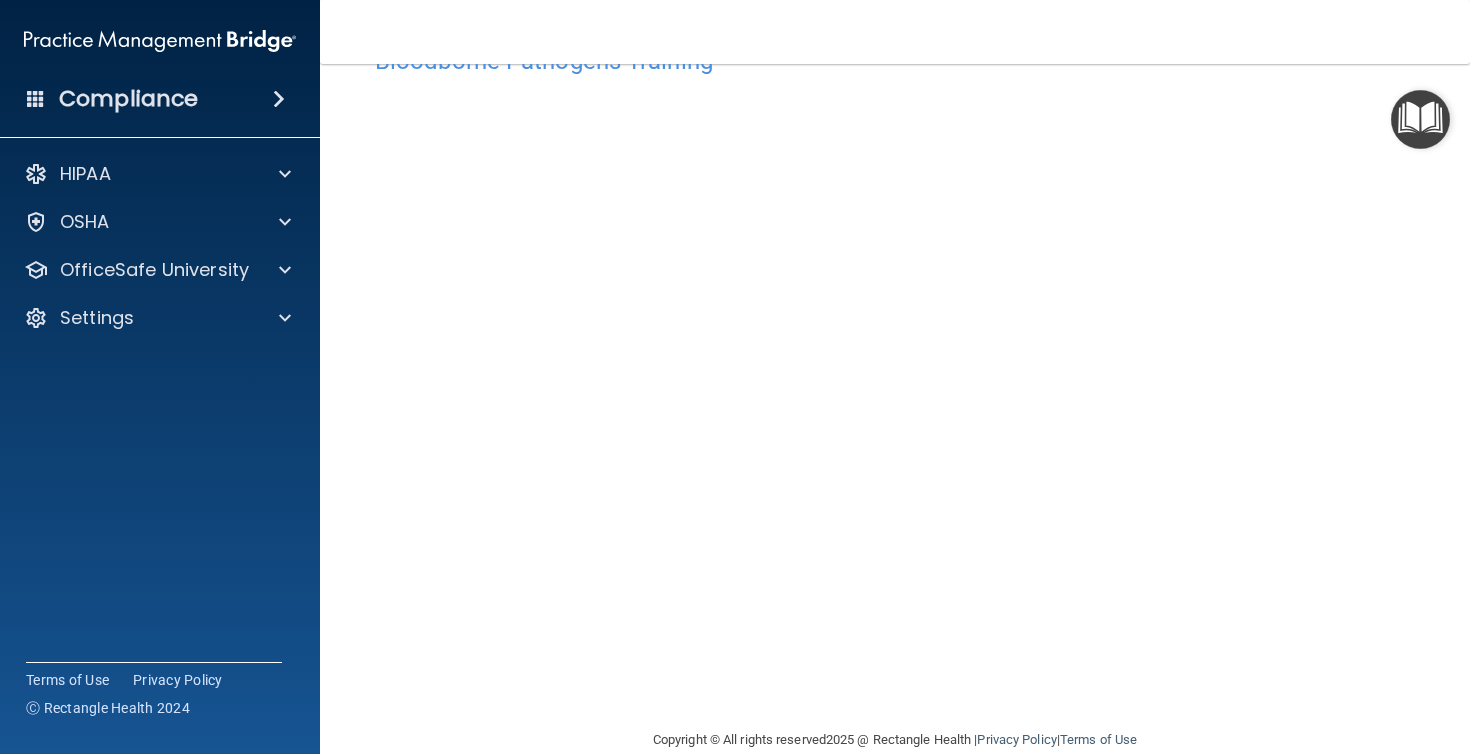 scroll, scrollTop: 57, scrollLeft: 0, axis: vertical 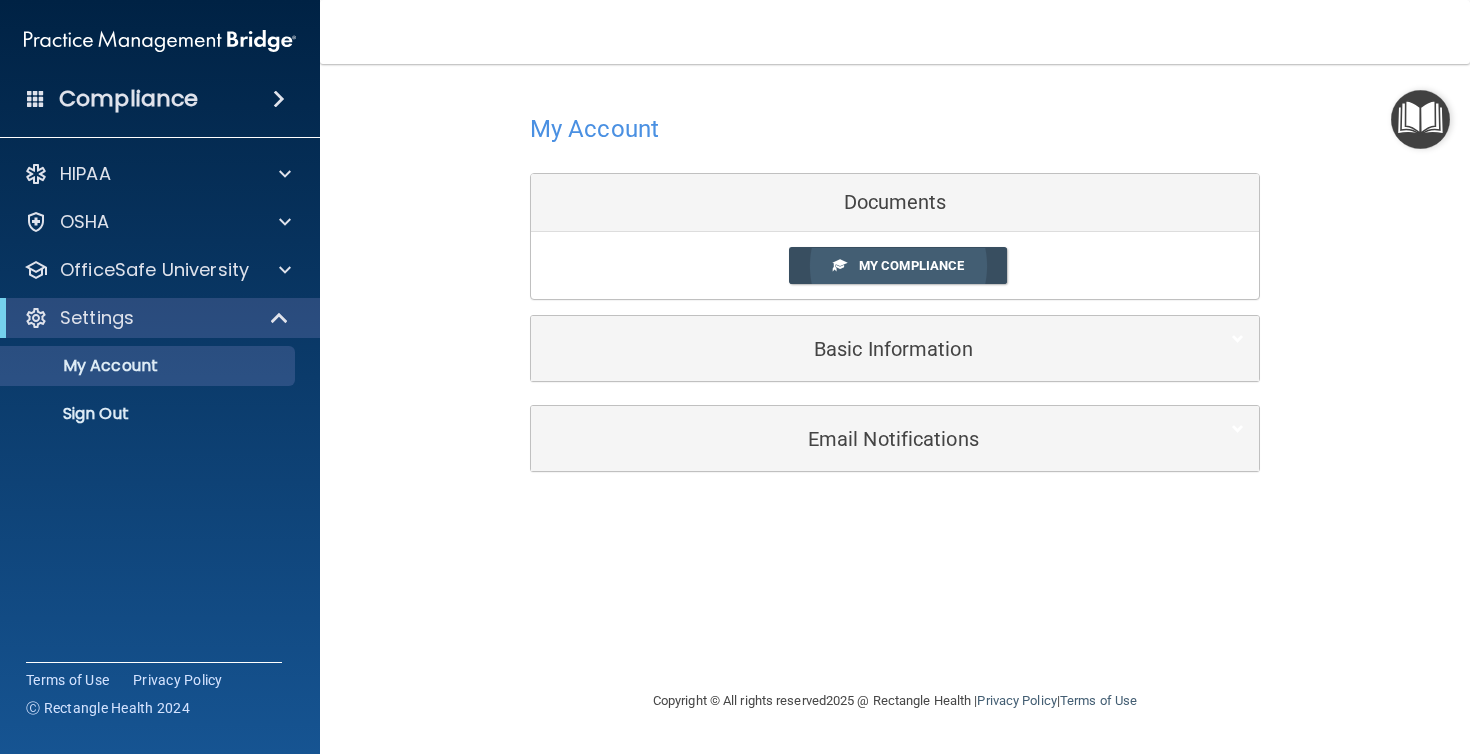 click on "My Compliance" at bounding box center [898, 265] 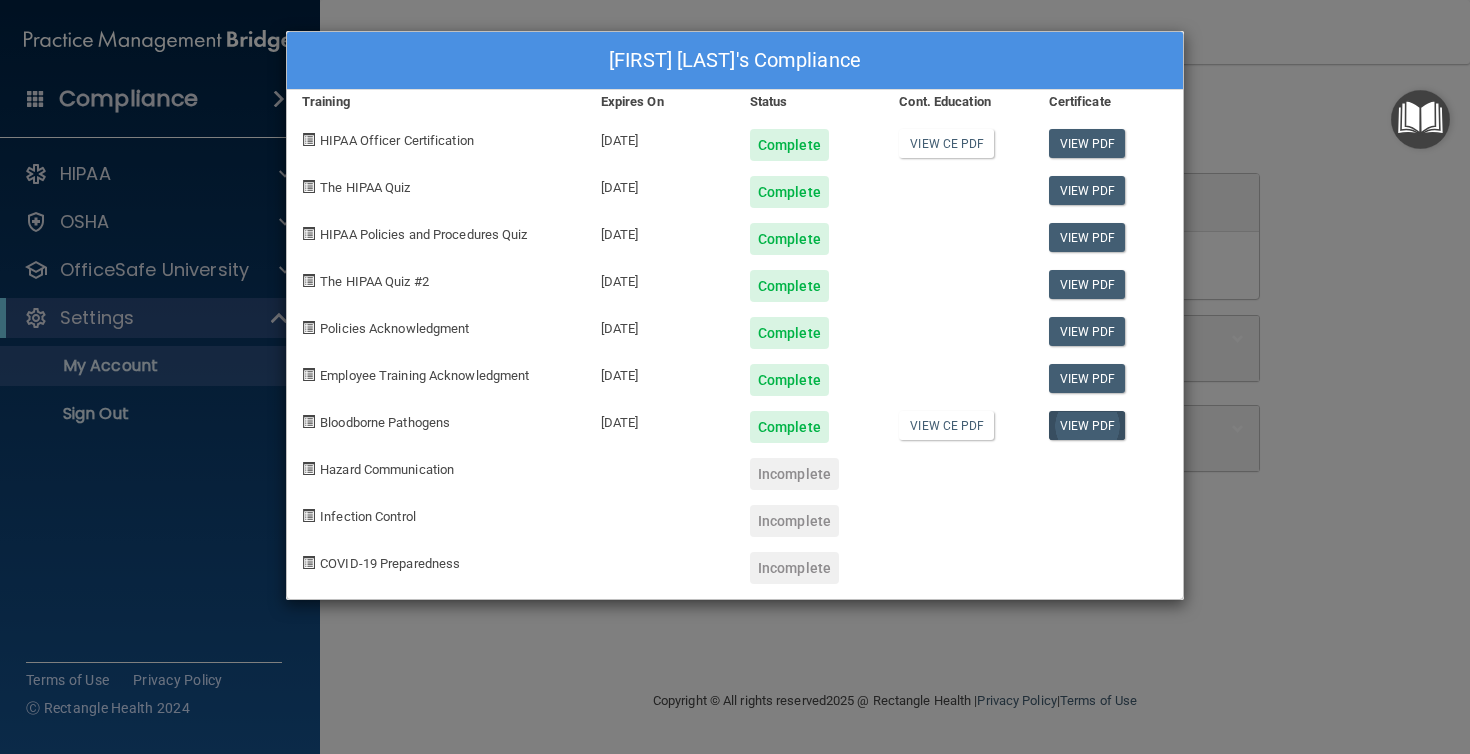 click on "View PDF" at bounding box center (1087, 425) 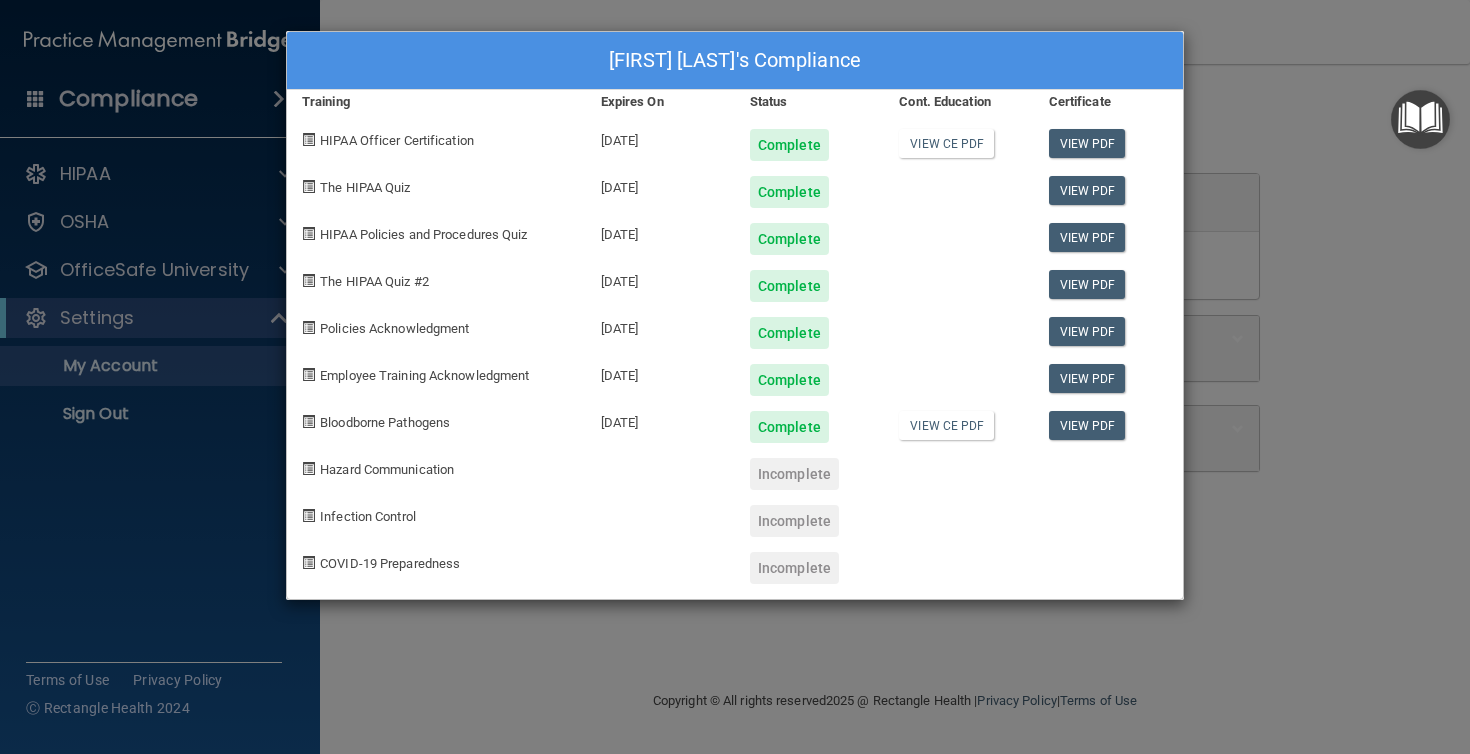 click on "Hazard Communication" at bounding box center (387, 469) 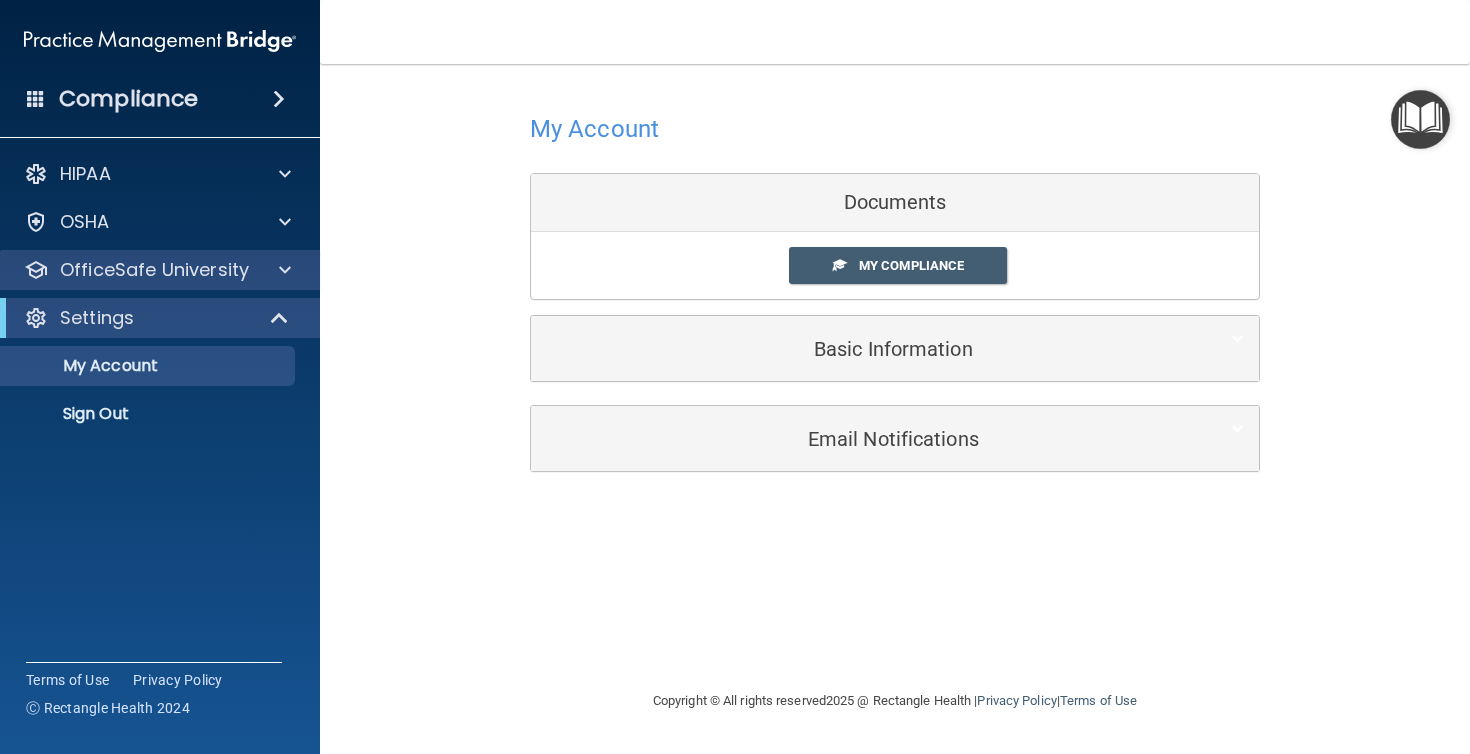 click at bounding box center (285, 270) 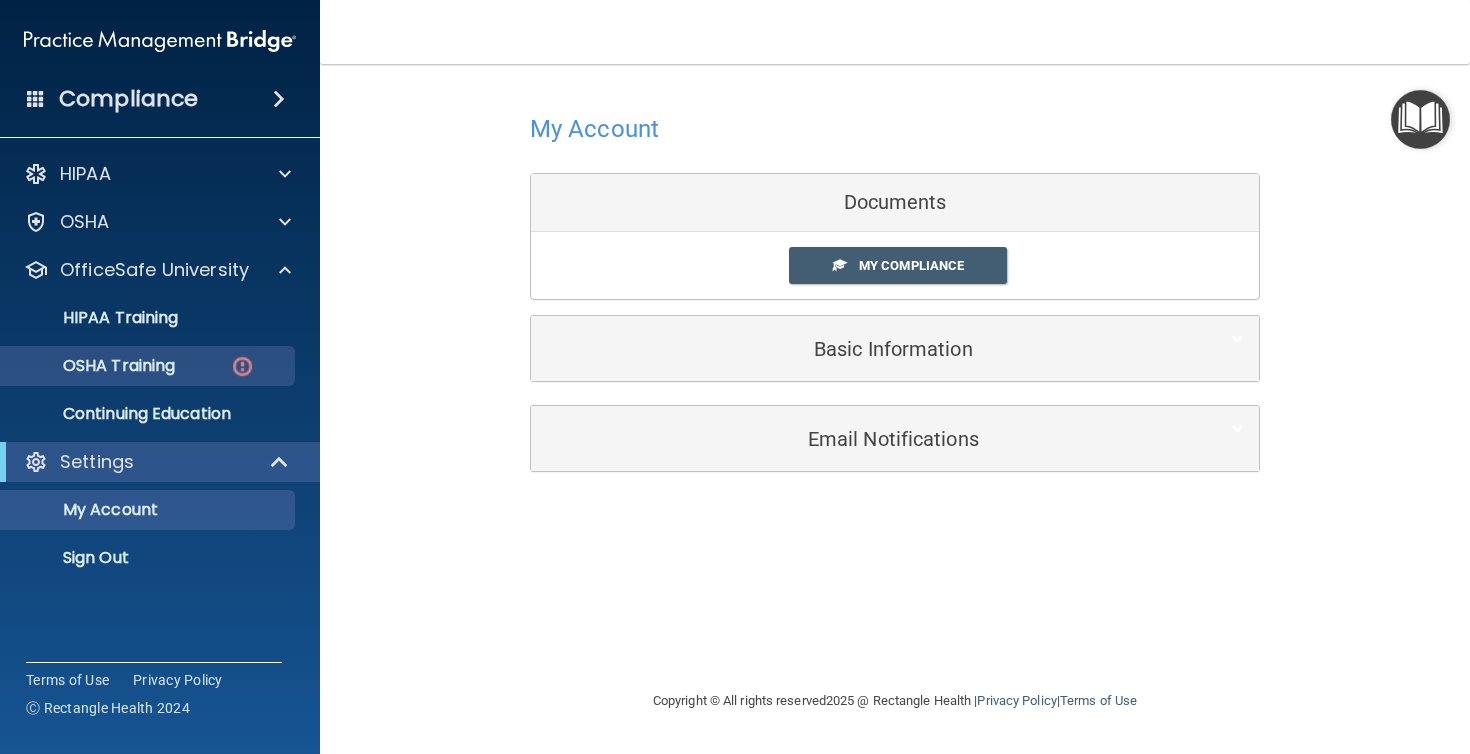 click on "OSHA Training" at bounding box center (149, 366) 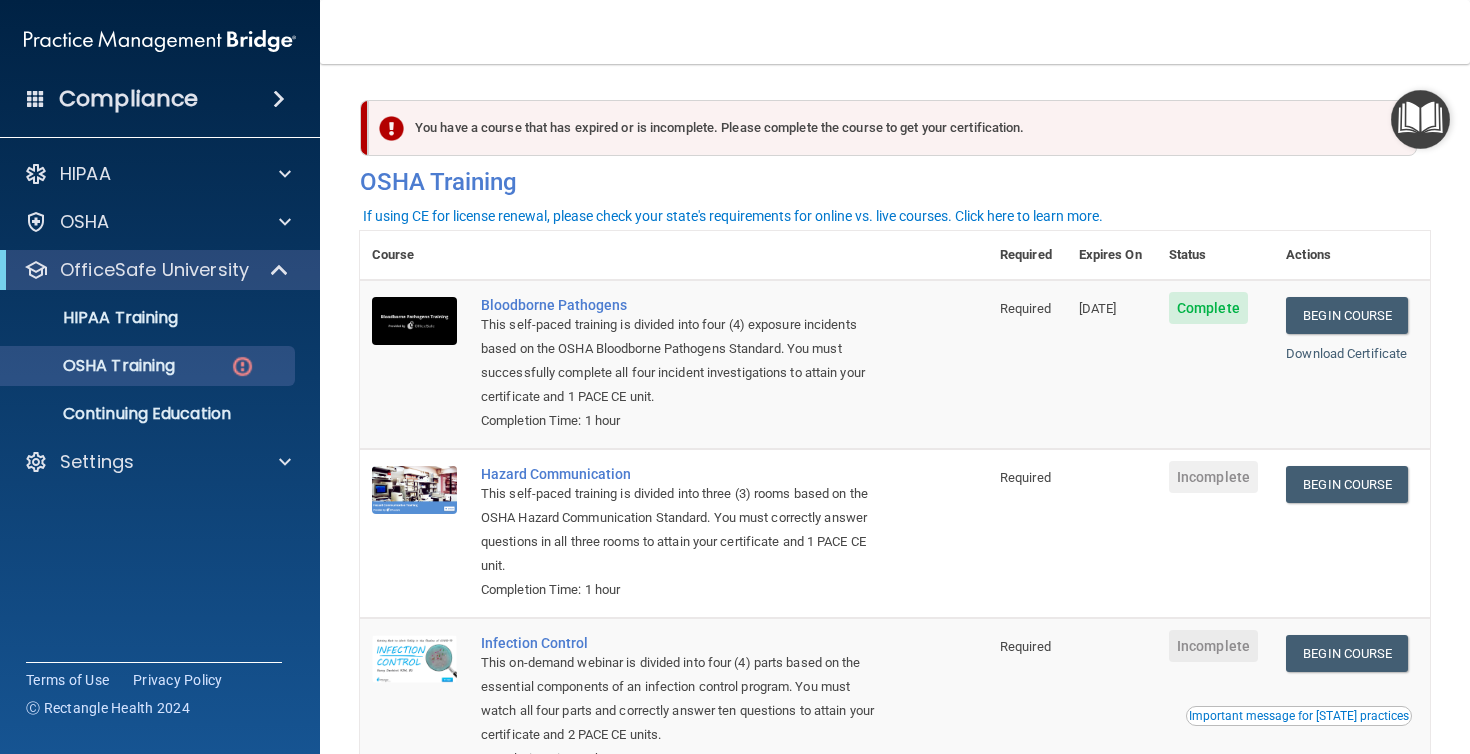 scroll, scrollTop: 0, scrollLeft: 0, axis: both 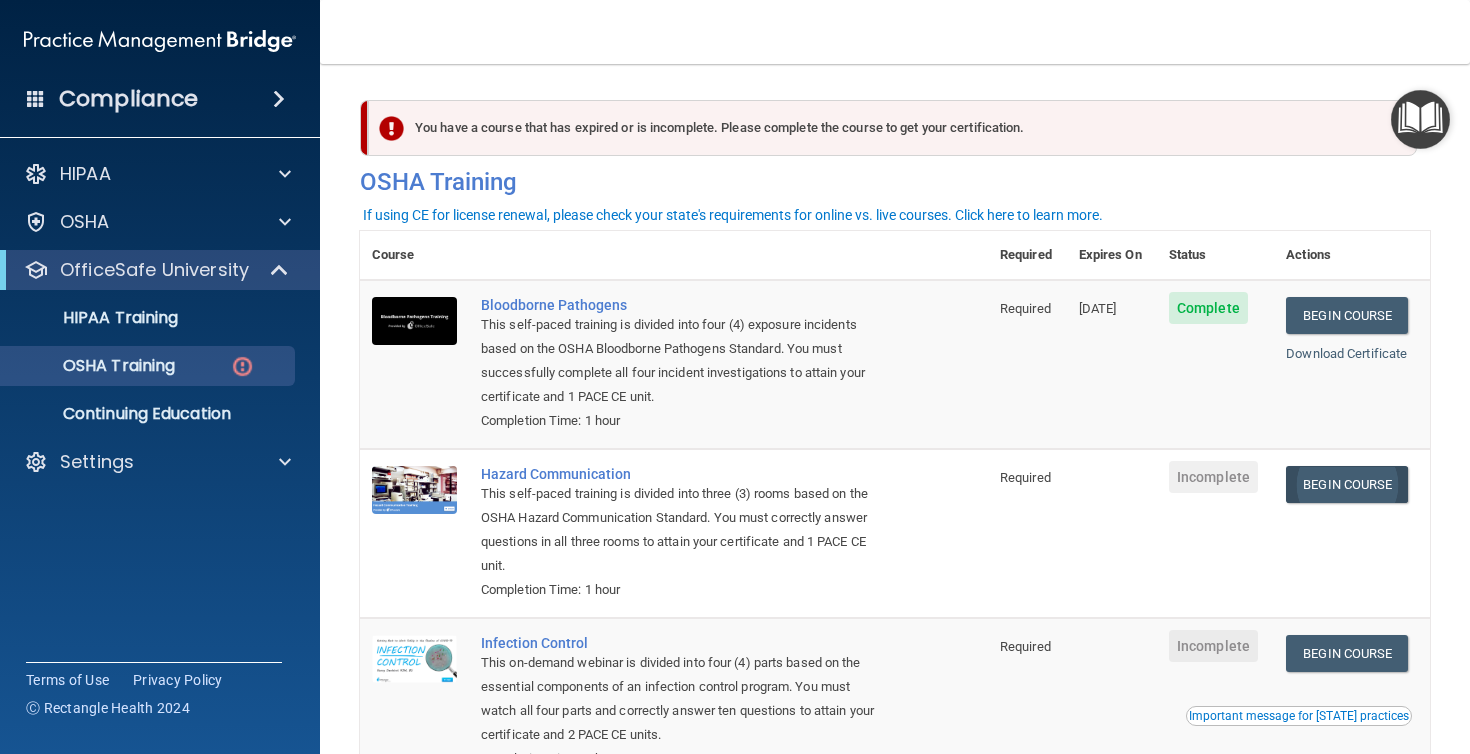 click on "Begin Course" at bounding box center [1347, 484] 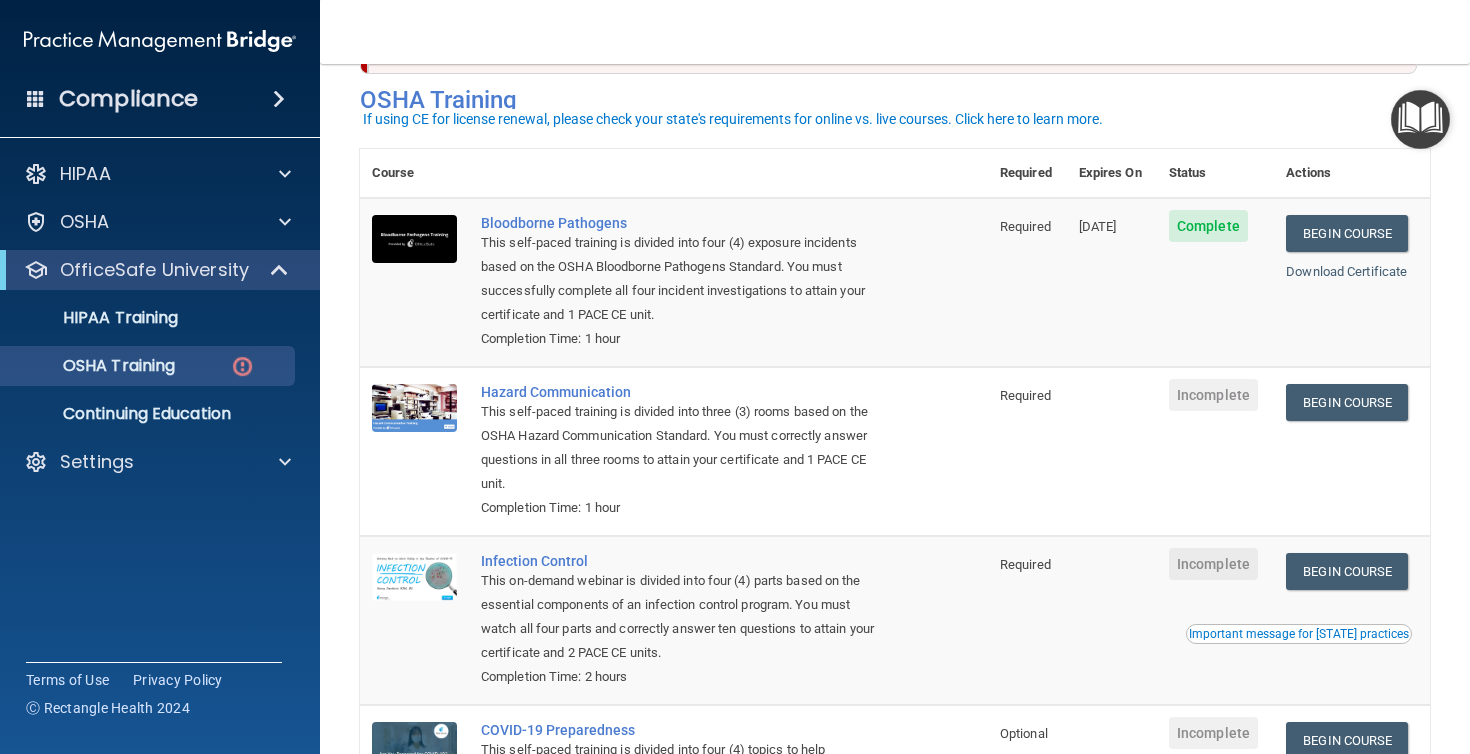 scroll, scrollTop: 96, scrollLeft: 0, axis: vertical 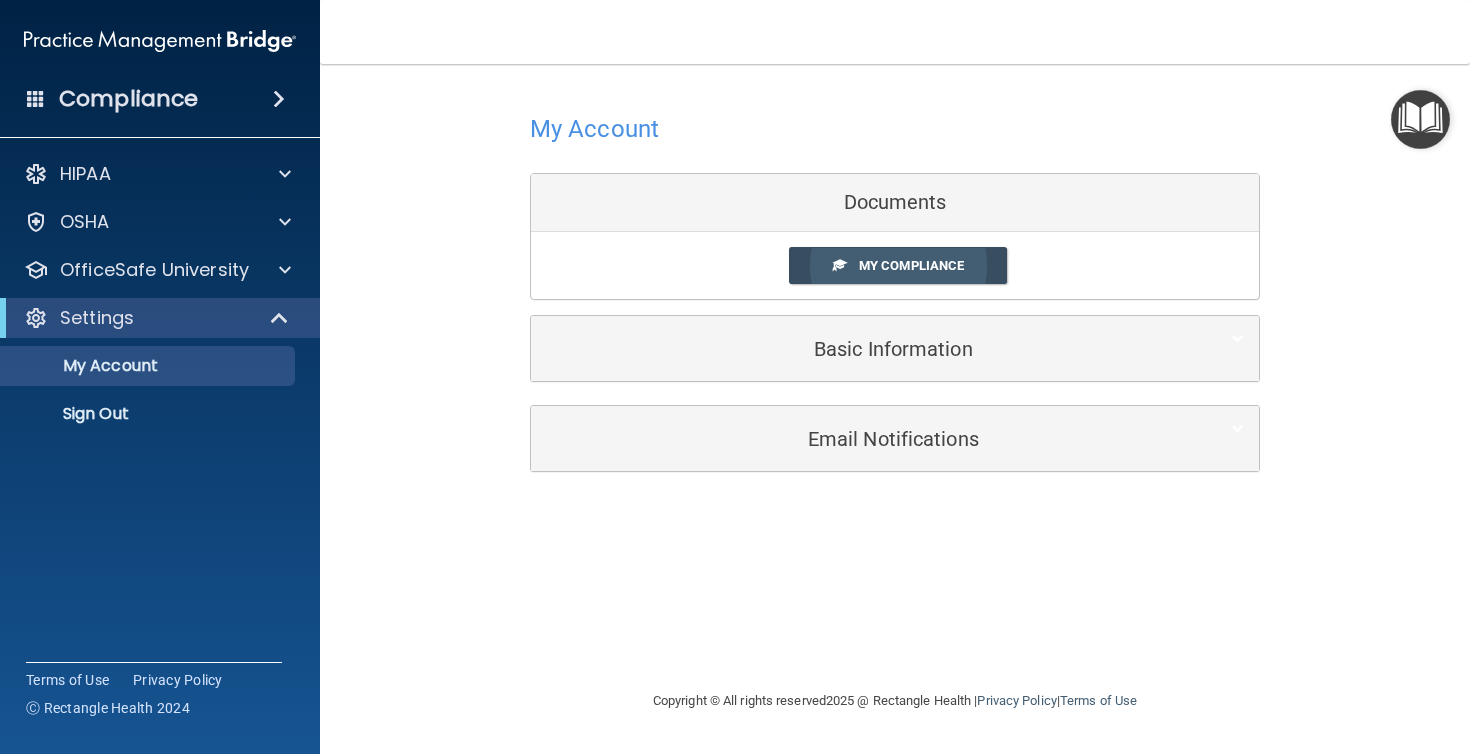 click on "My Compliance" at bounding box center [911, 265] 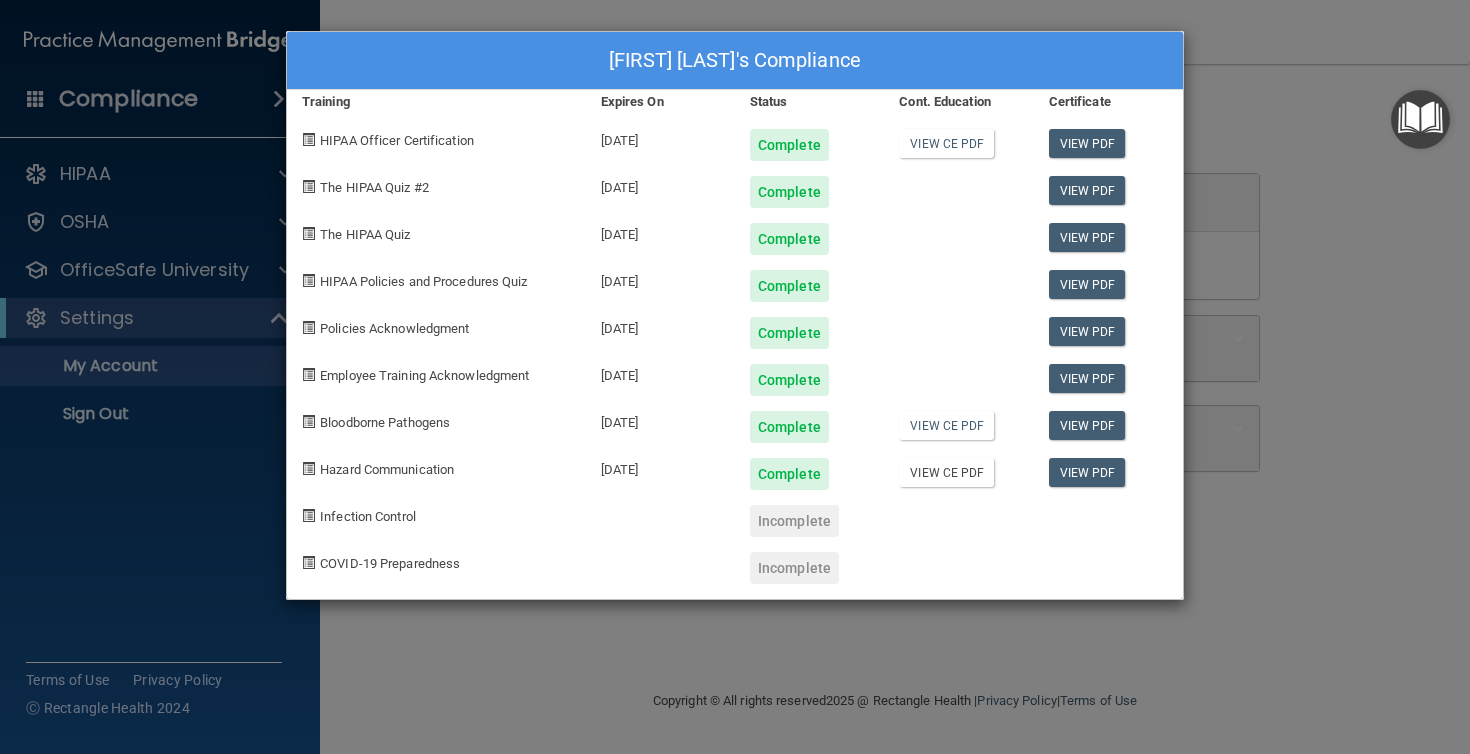 click on "View CE PDF" at bounding box center [946, 472] 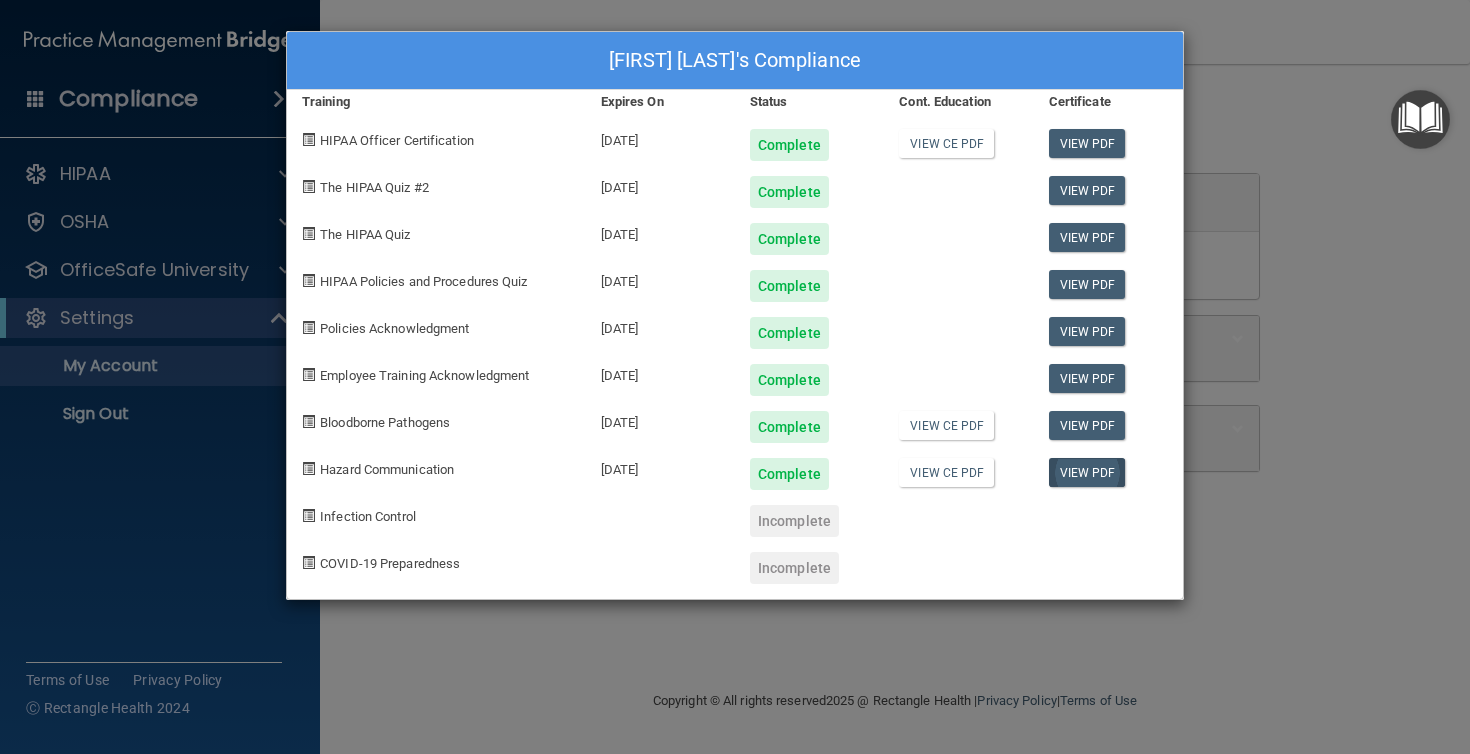 click on "View PDF" at bounding box center (1087, 472) 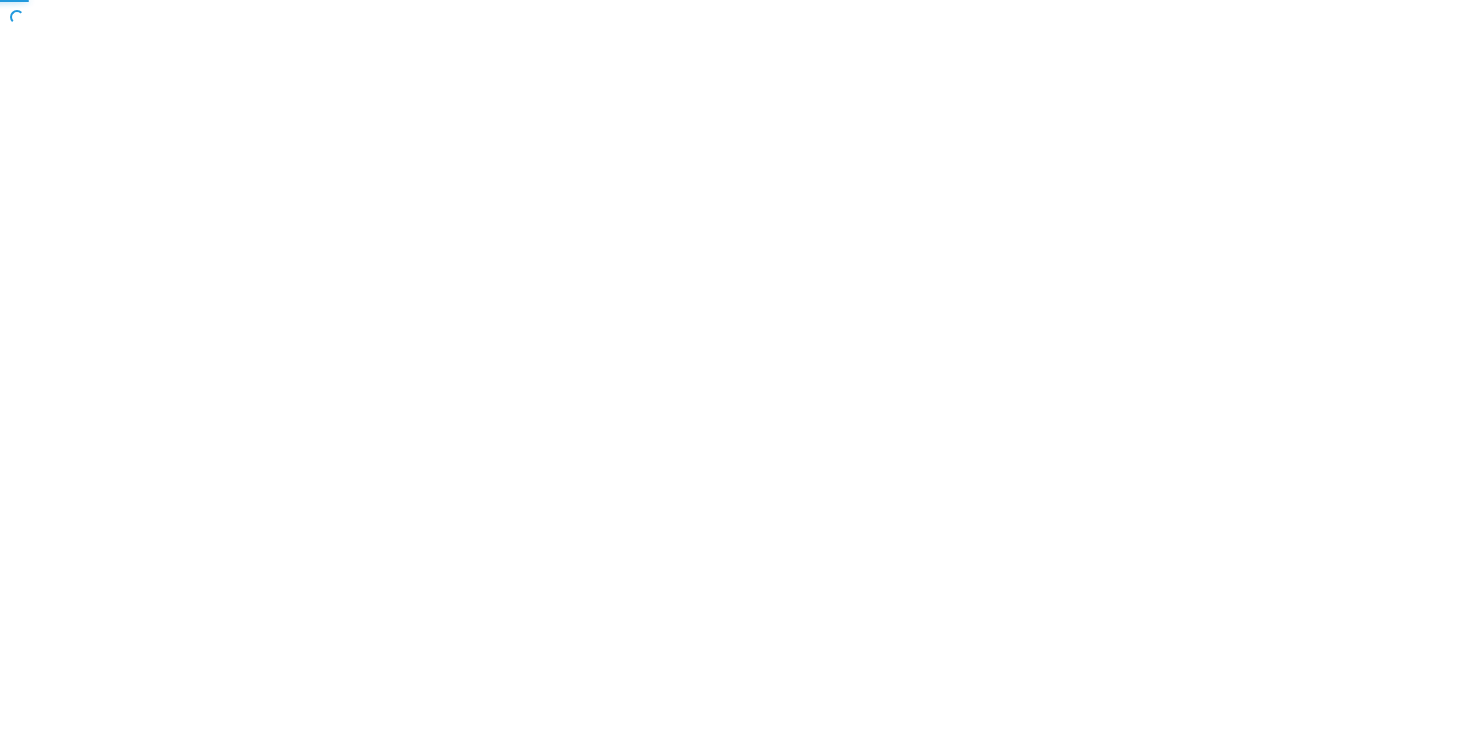 scroll, scrollTop: 0, scrollLeft: 0, axis: both 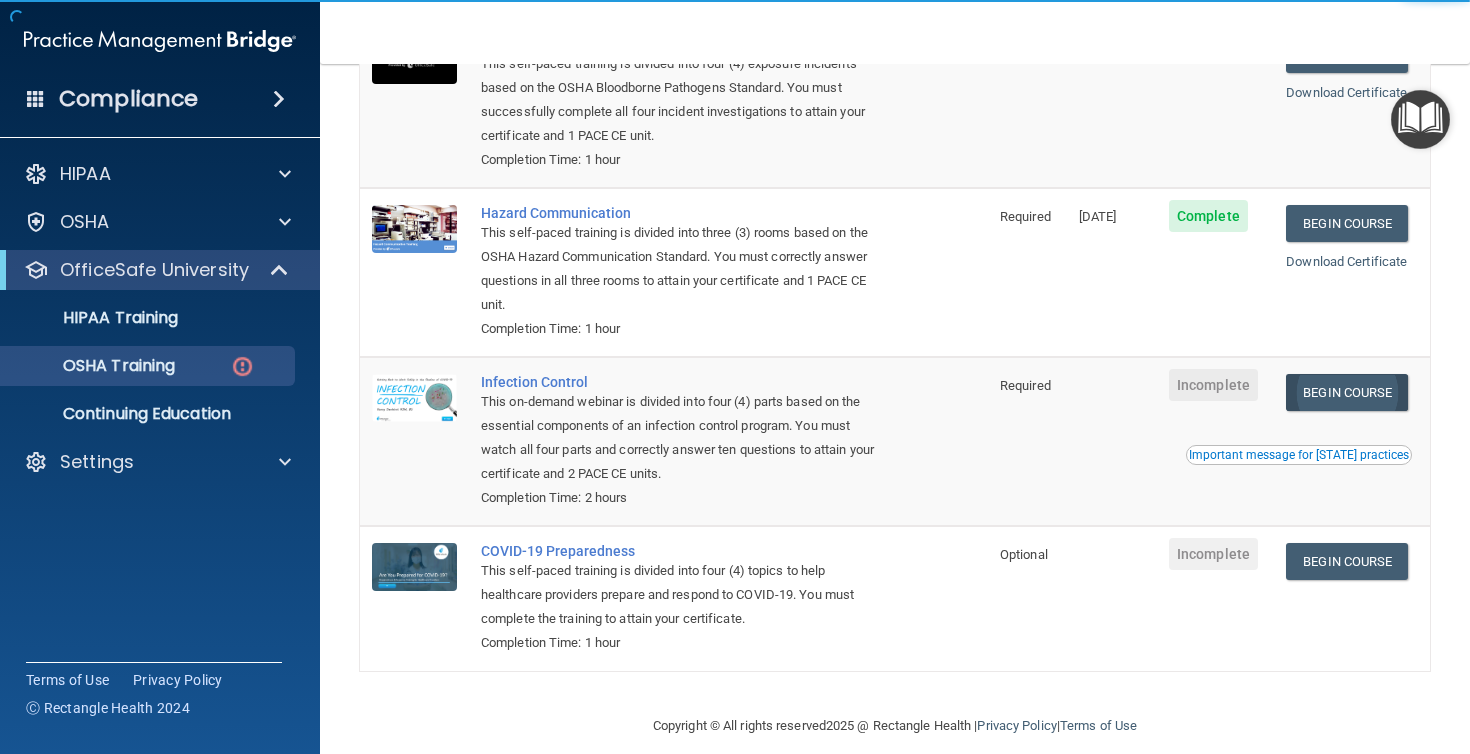 click on "Begin Course" at bounding box center [1347, 392] 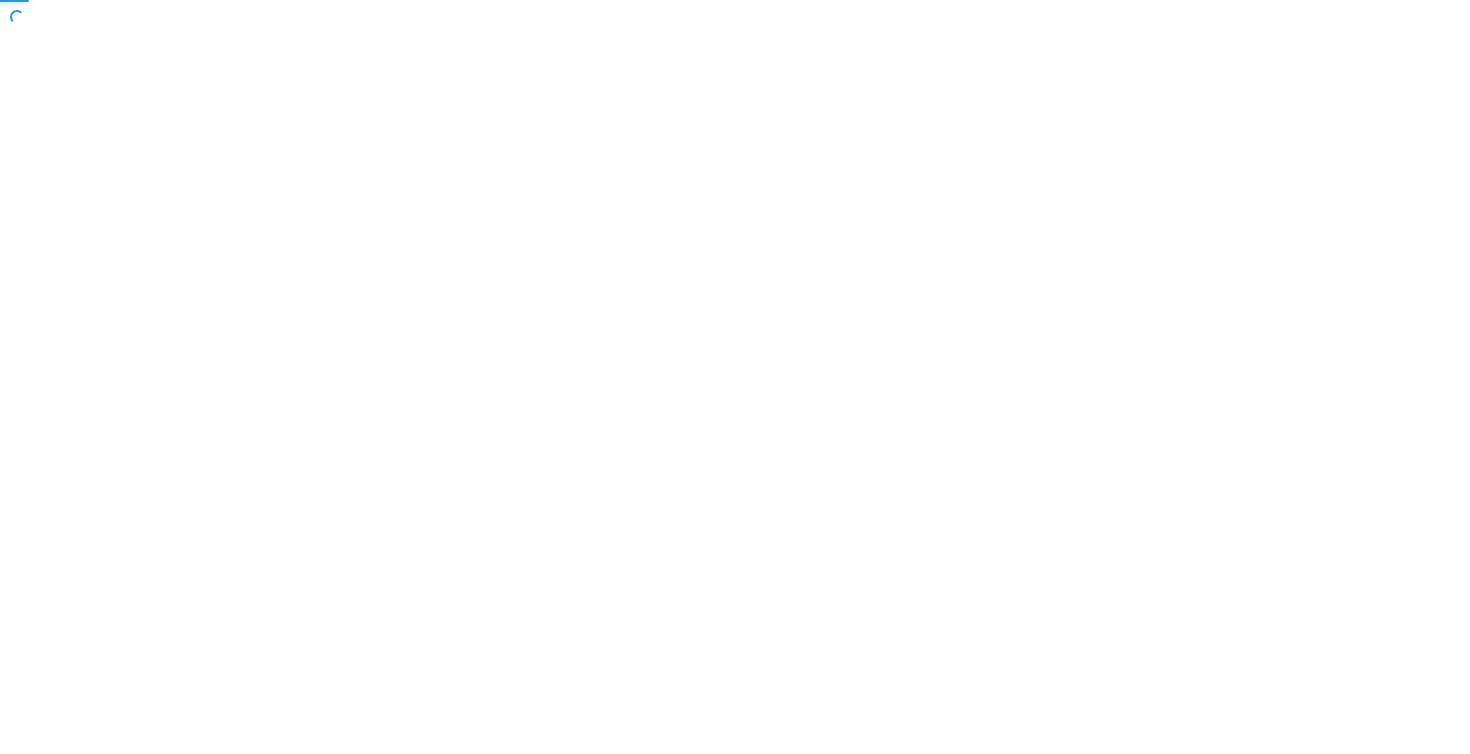 scroll, scrollTop: 0, scrollLeft: 0, axis: both 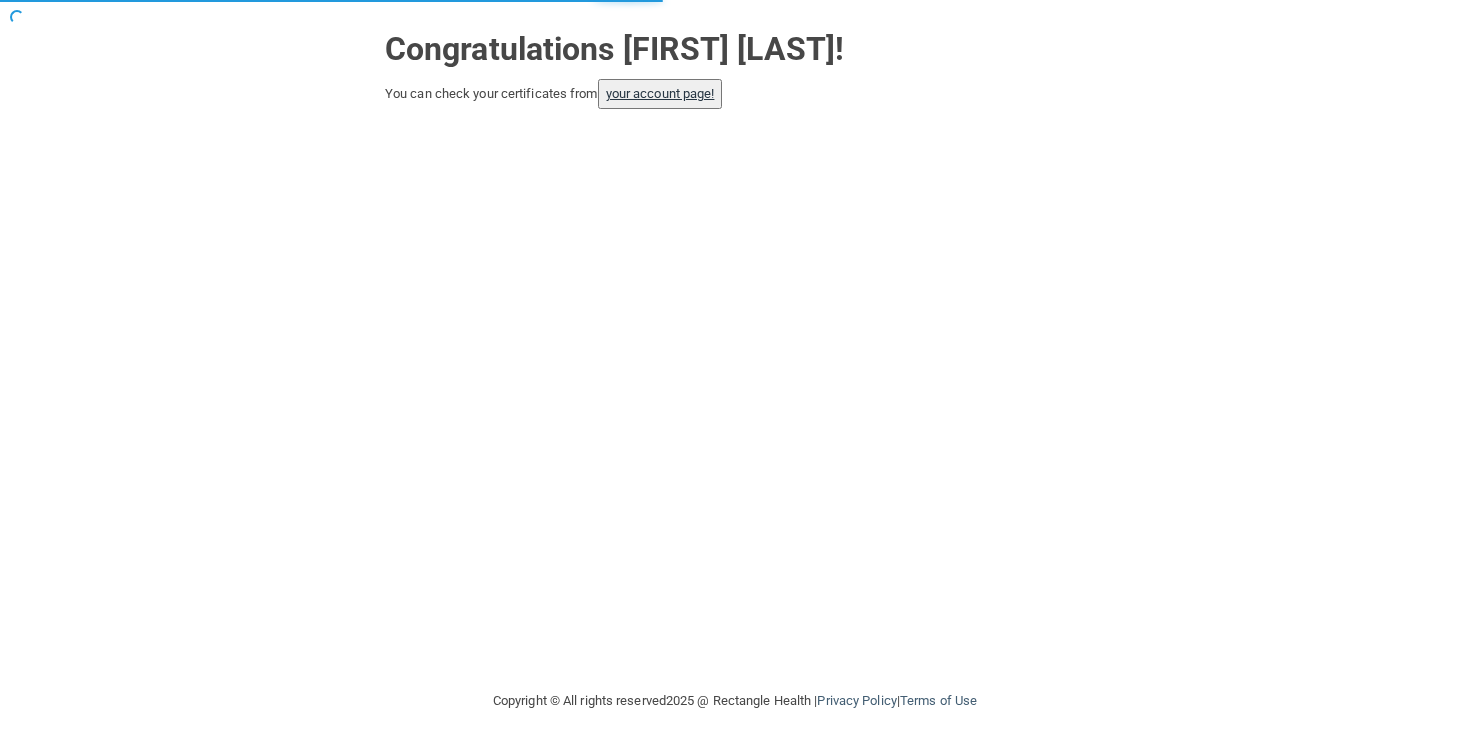 click on "your account page!" at bounding box center [660, 93] 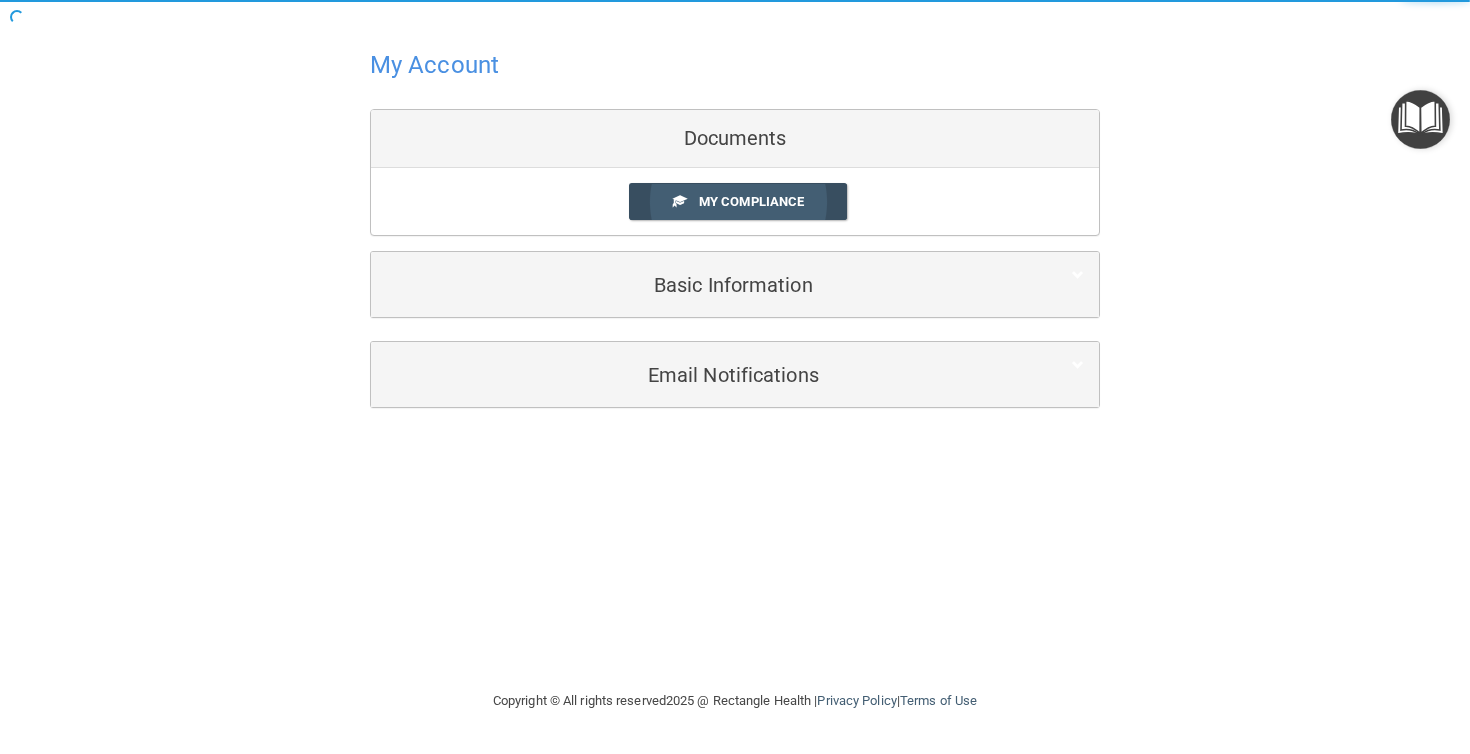 click on "My Compliance" at bounding box center [738, 201] 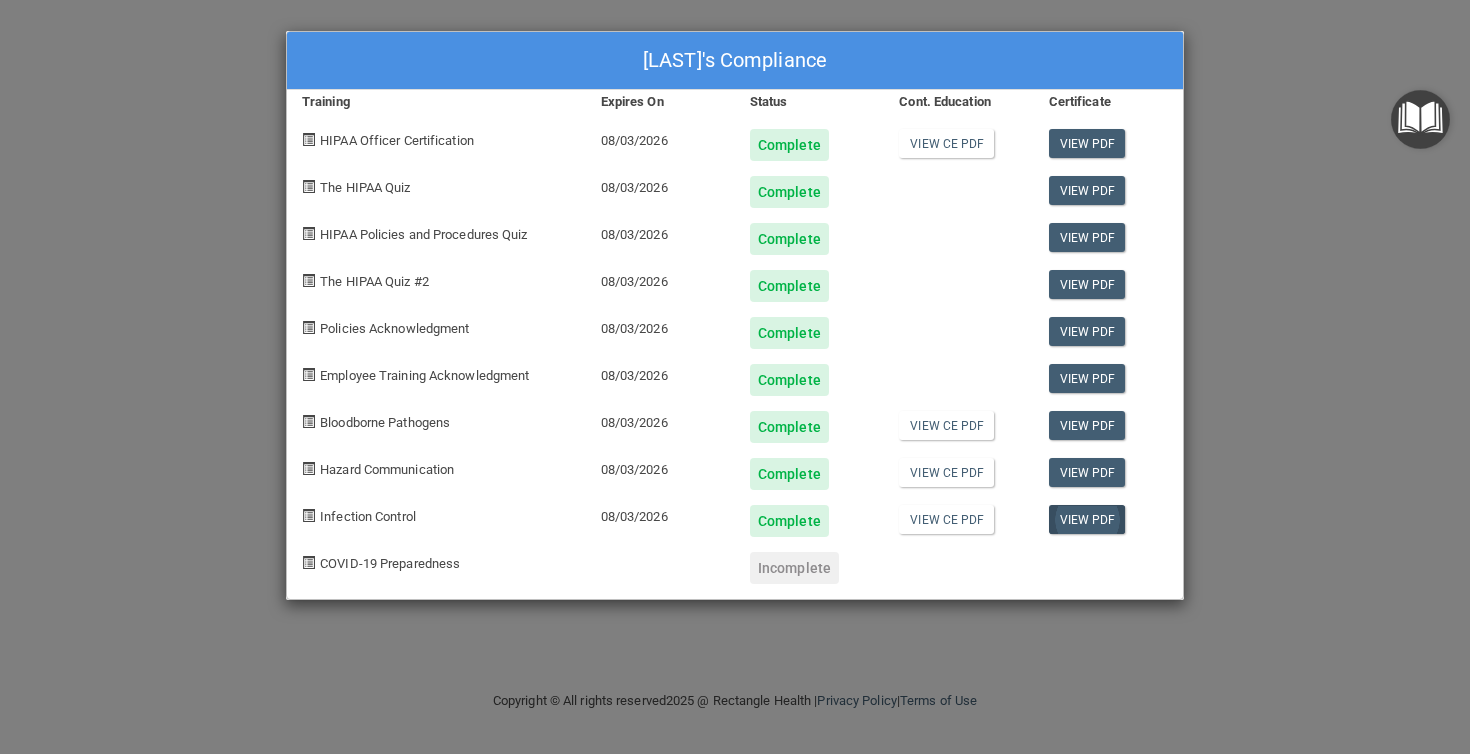 click on "View PDF" at bounding box center [1087, 519] 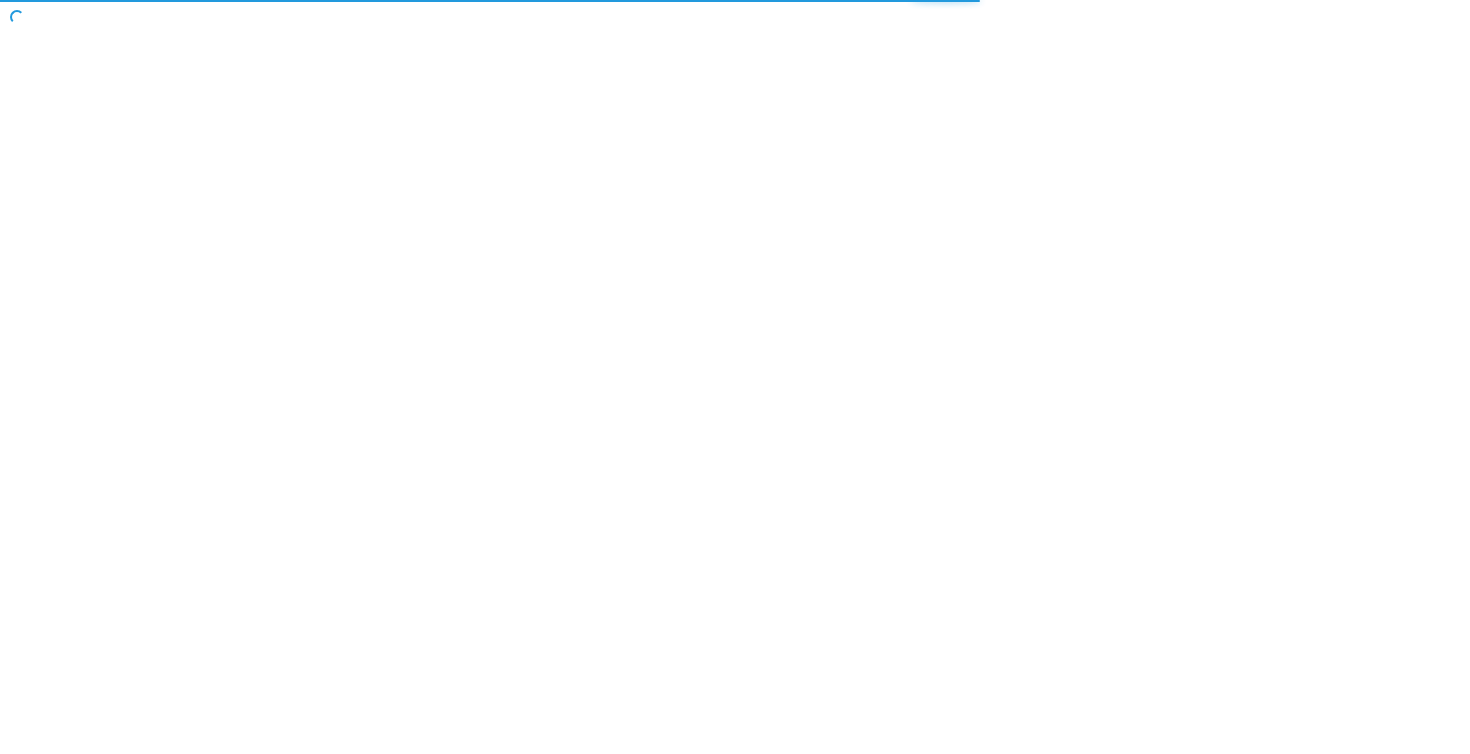 scroll, scrollTop: 0, scrollLeft: 0, axis: both 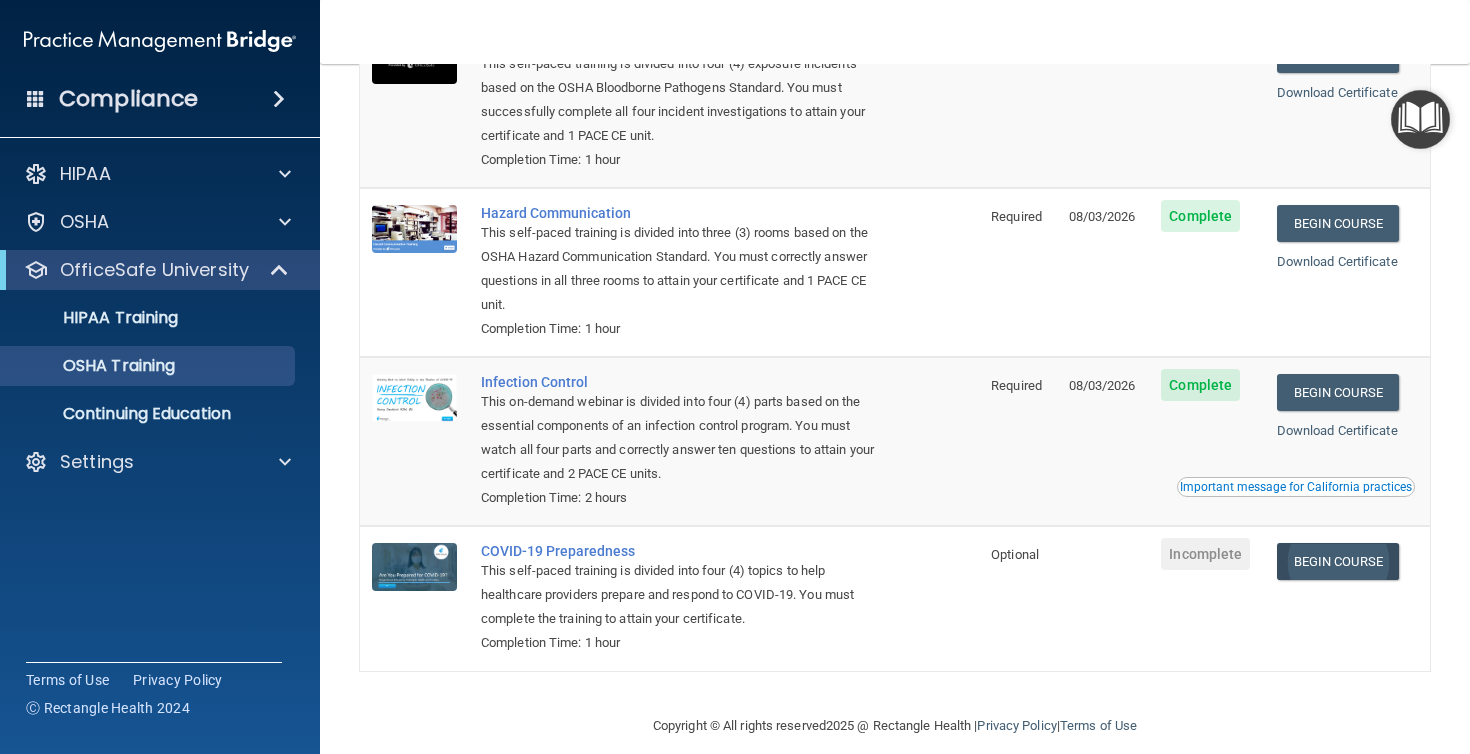 click on "Begin Course" at bounding box center (1338, 561) 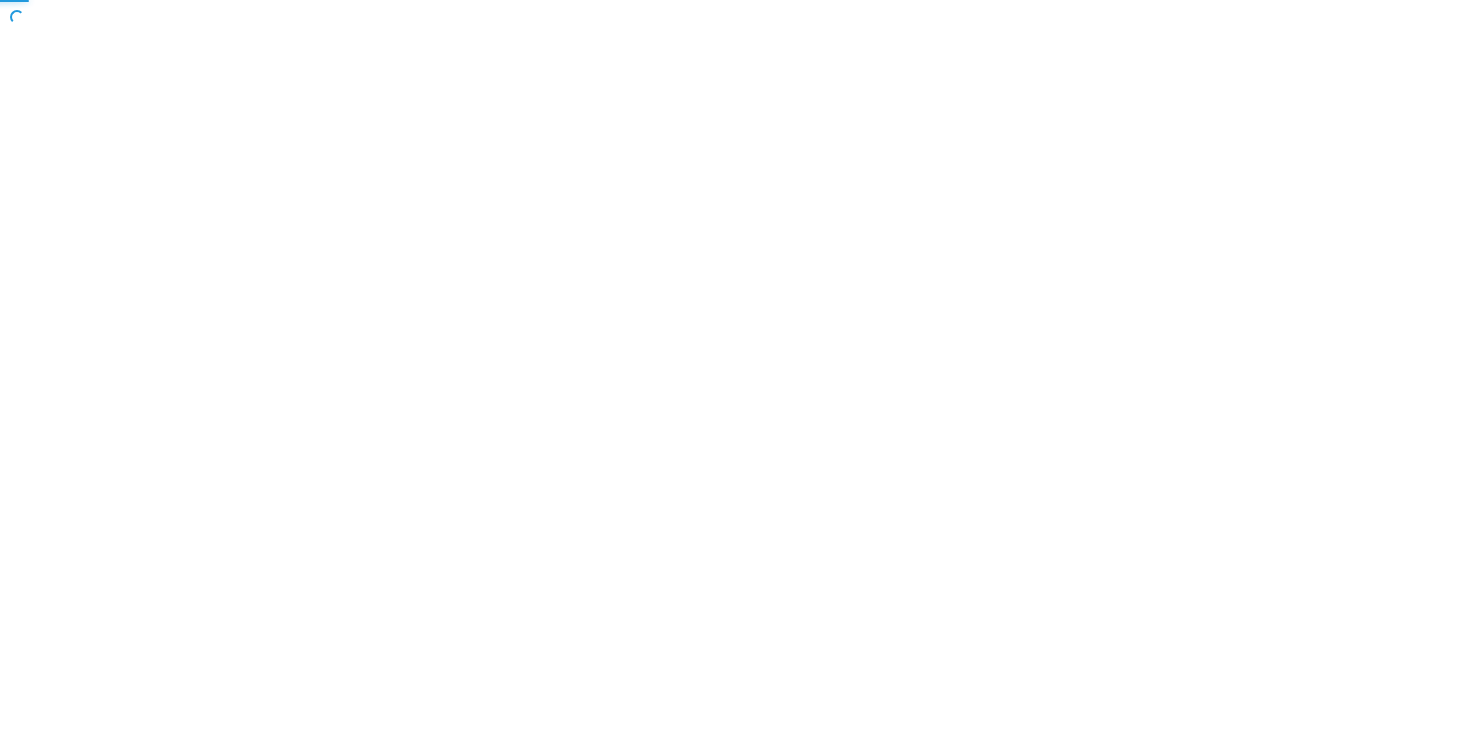 scroll, scrollTop: 0, scrollLeft: 0, axis: both 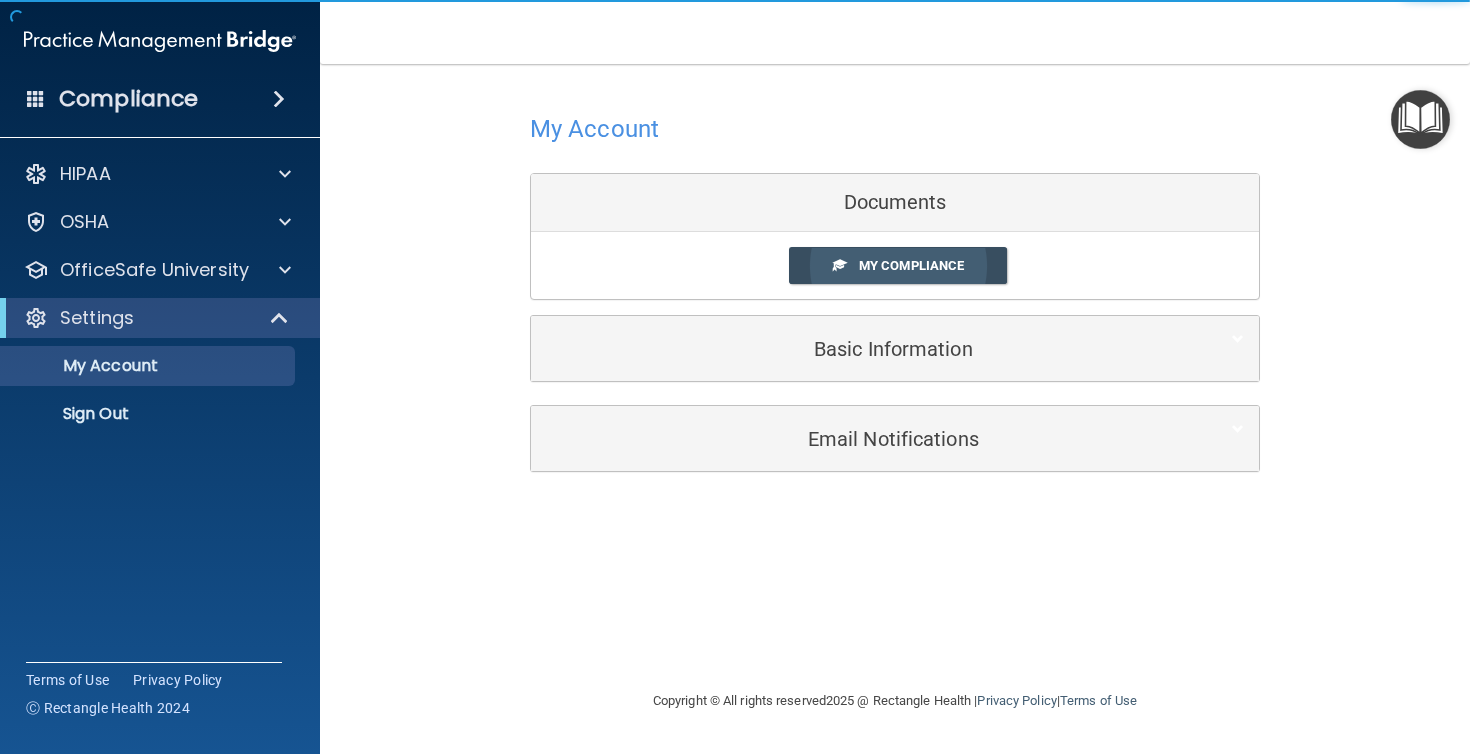 click on "My Compliance" at bounding box center (911, 265) 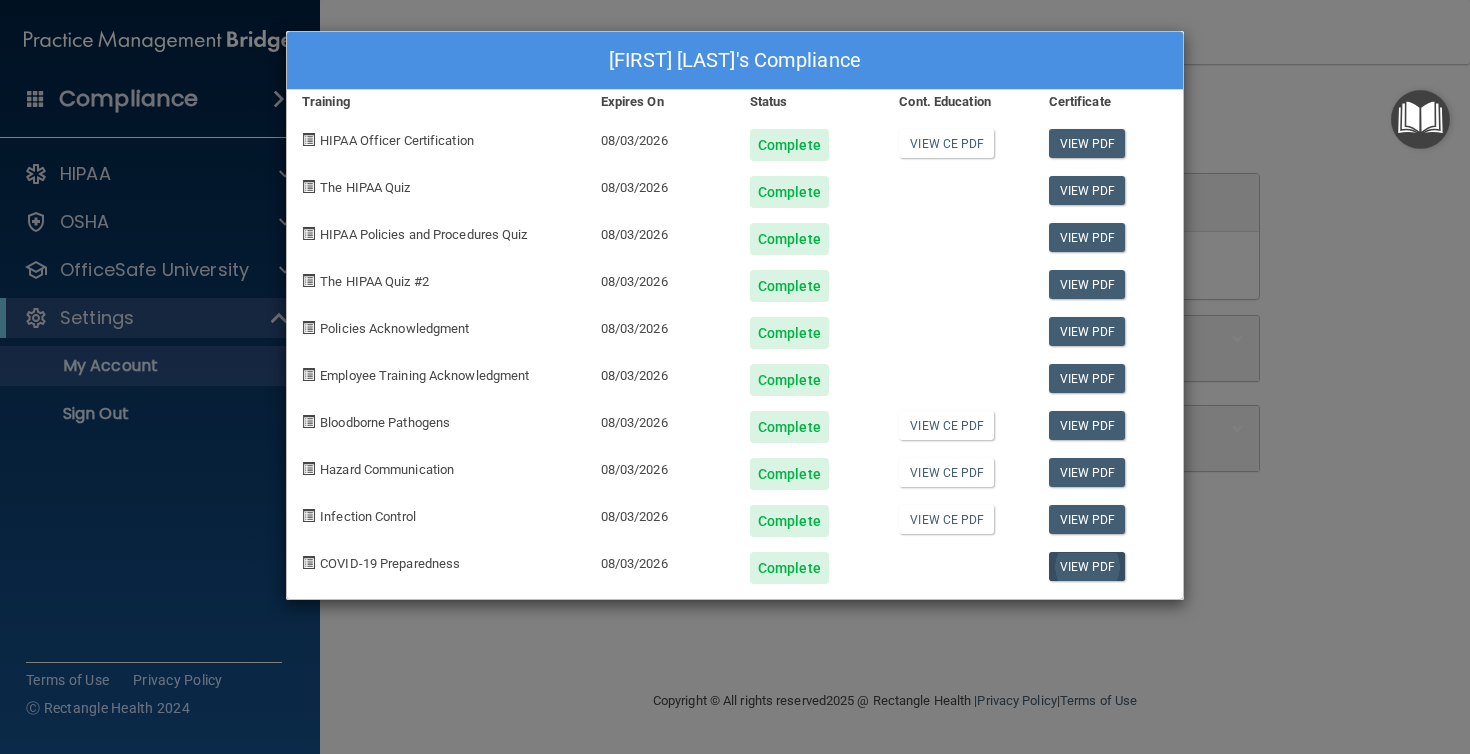 click on "View PDF" at bounding box center [1087, 566] 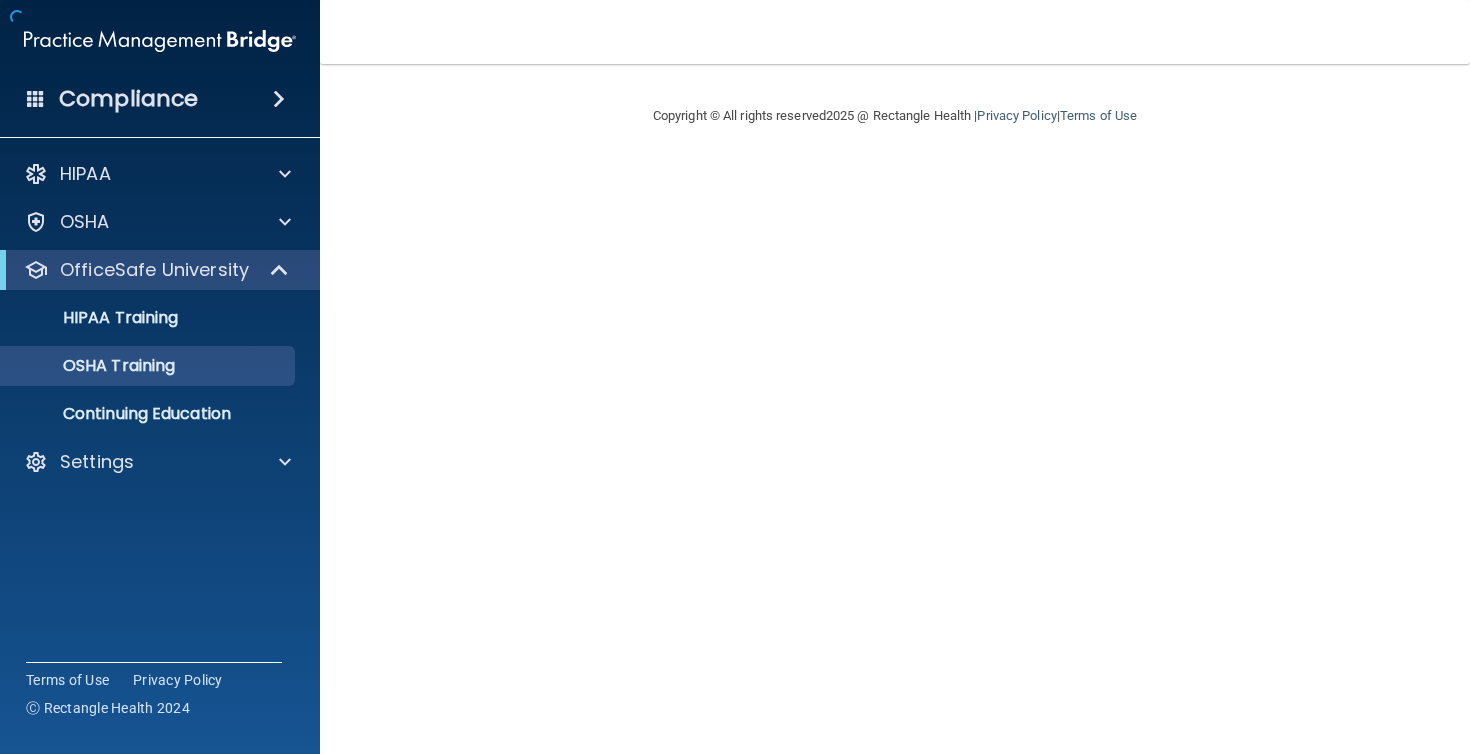 scroll, scrollTop: 0, scrollLeft: 0, axis: both 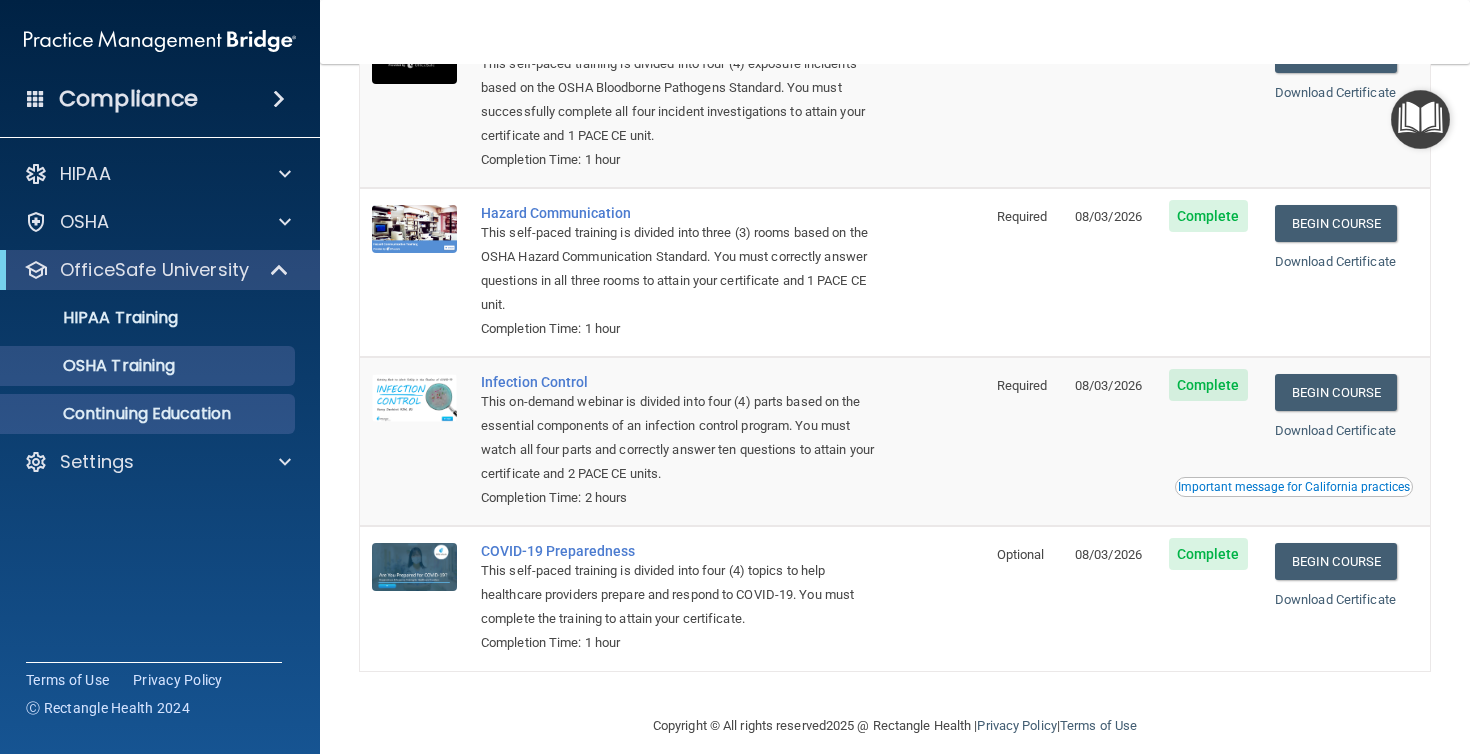 click on "Continuing Education" at bounding box center (137, 414) 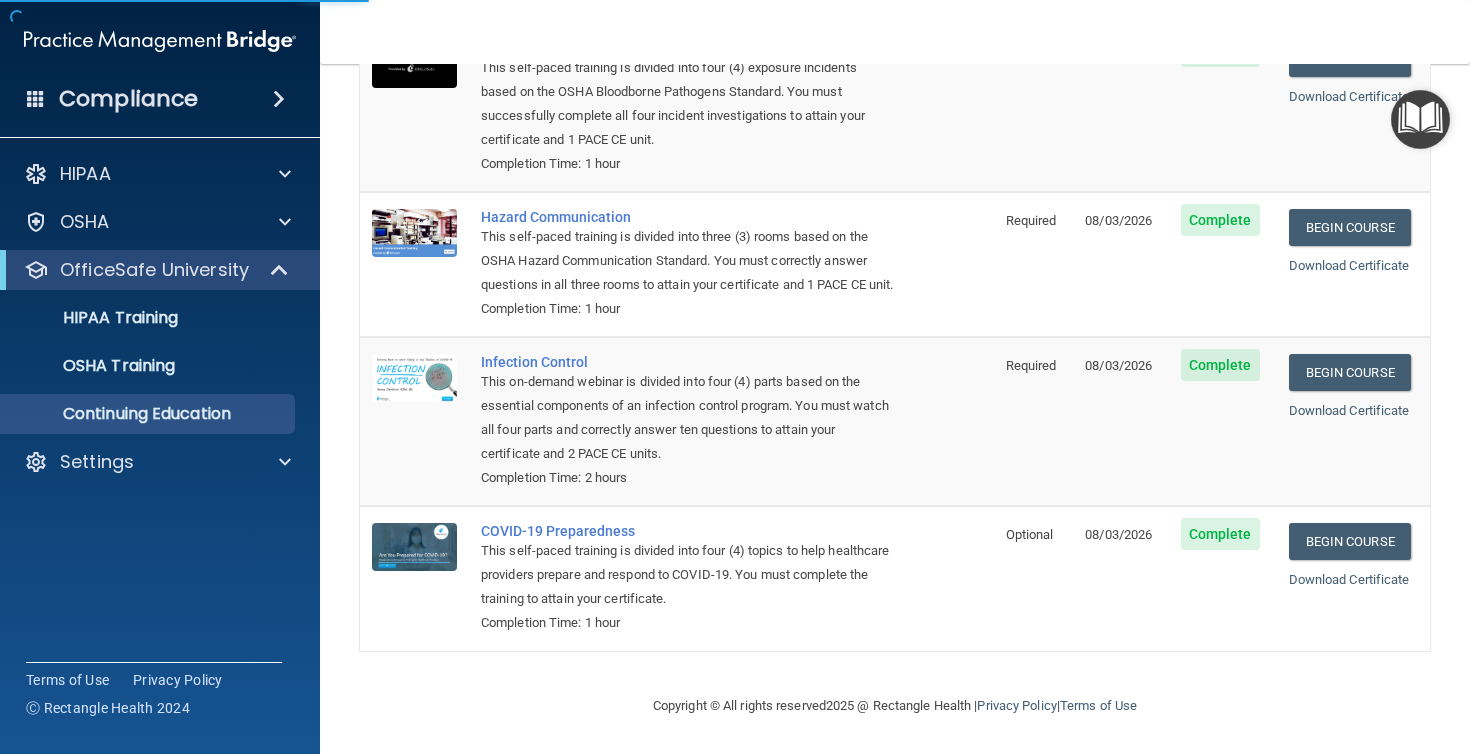 scroll, scrollTop: 0, scrollLeft: 0, axis: both 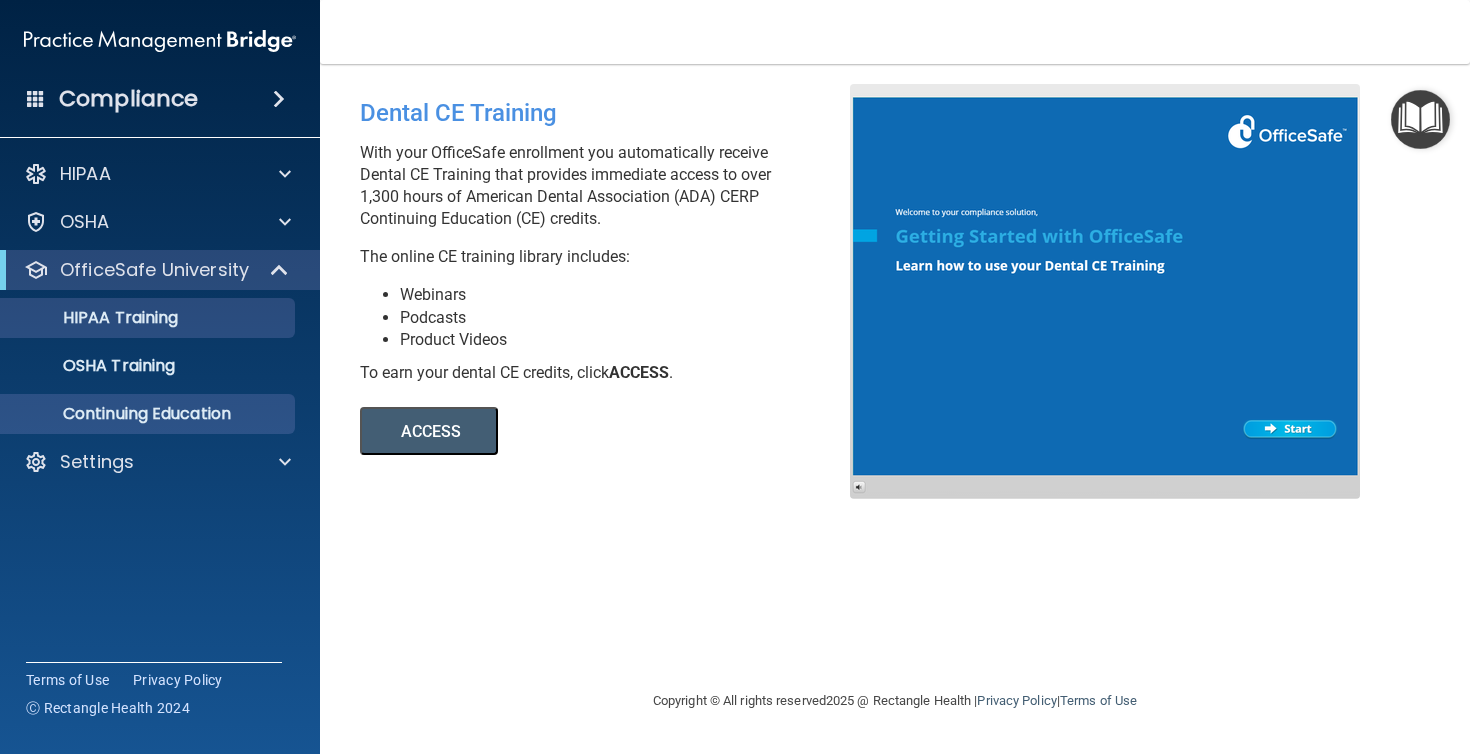 click on "HIPAA Training" at bounding box center [137, 318] 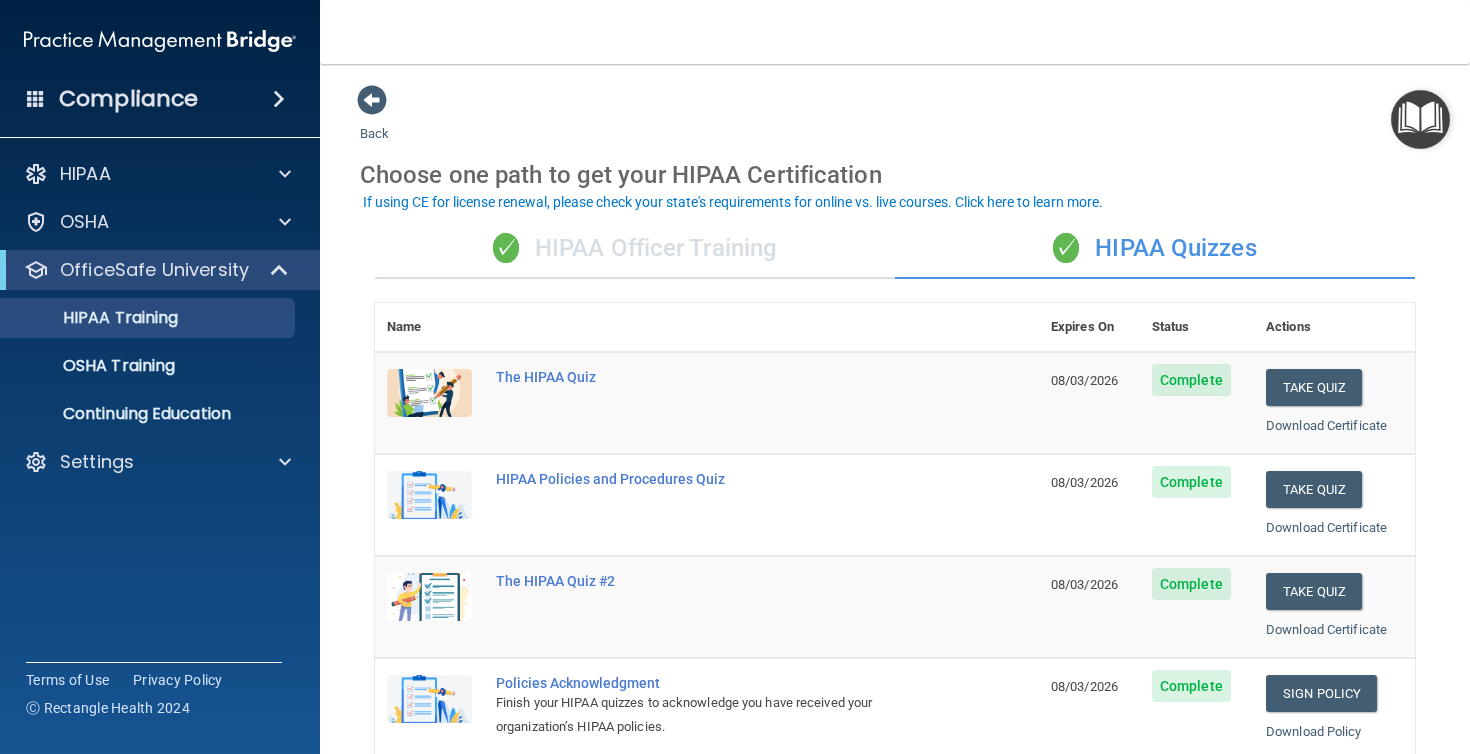 scroll, scrollTop: 0, scrollLeft: 0, axis: both 